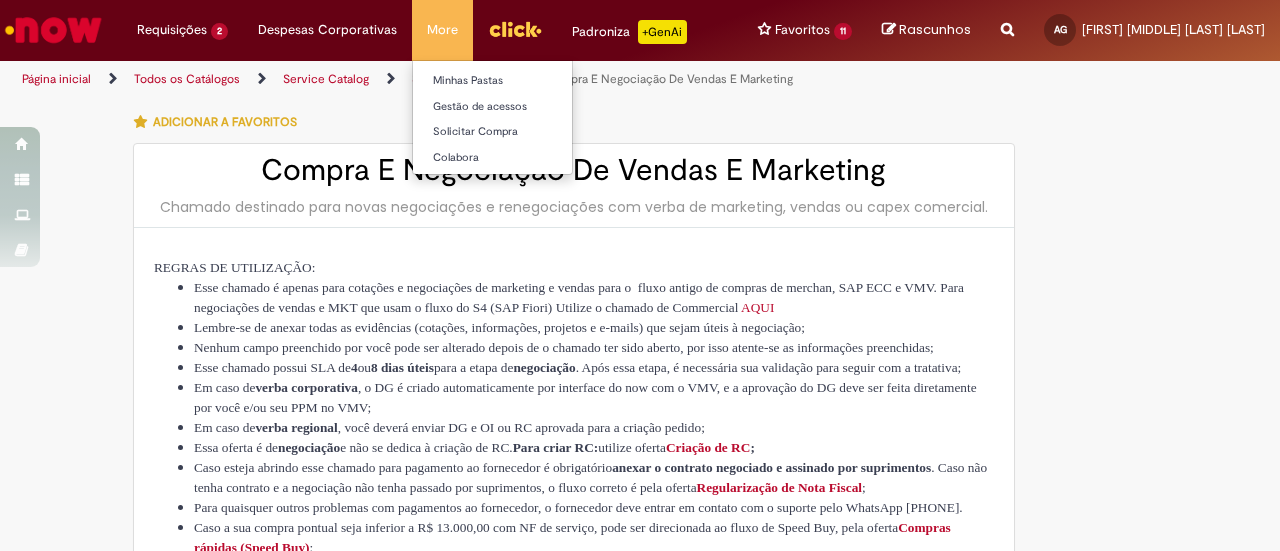 scroll, scrollTop: 0, scrollLeft: 0, axis: both 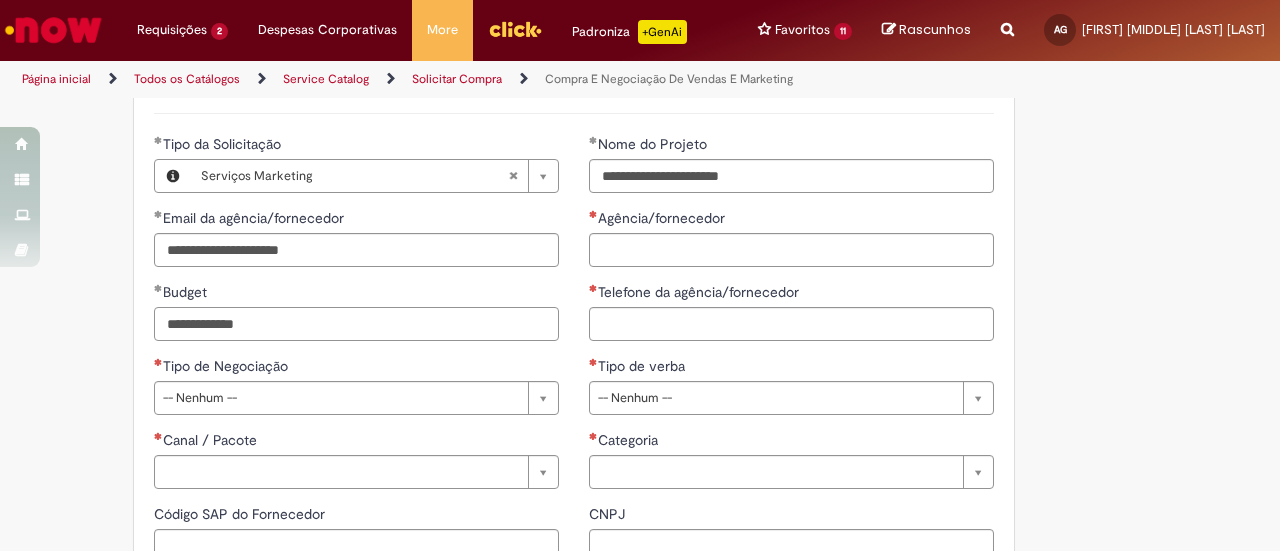 click on "**********" at bounding box center (356, 324) 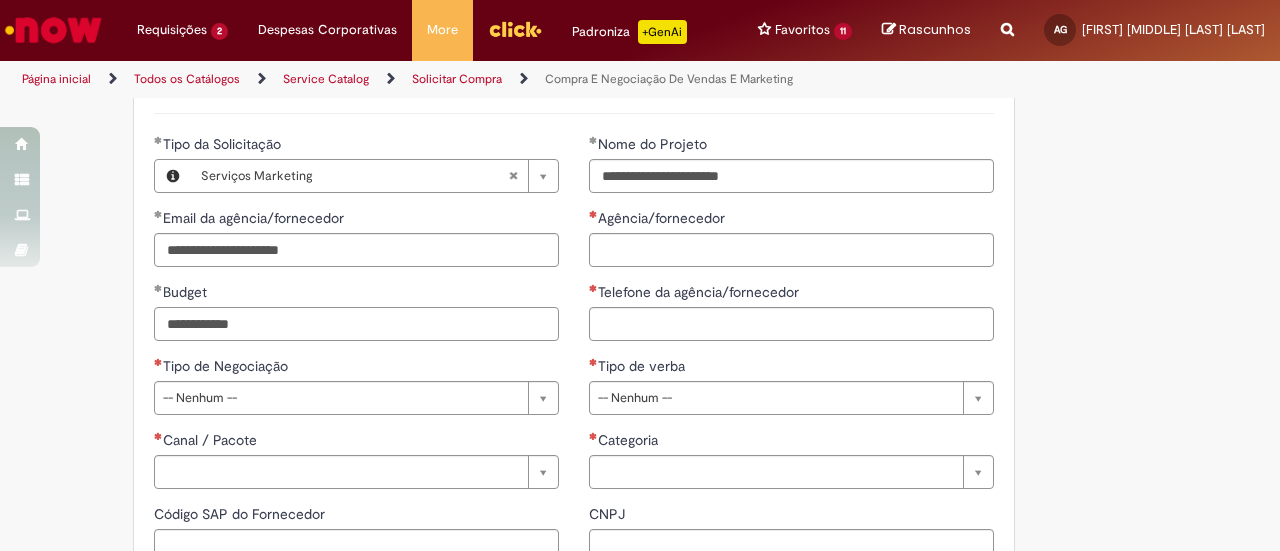 type on "**********" 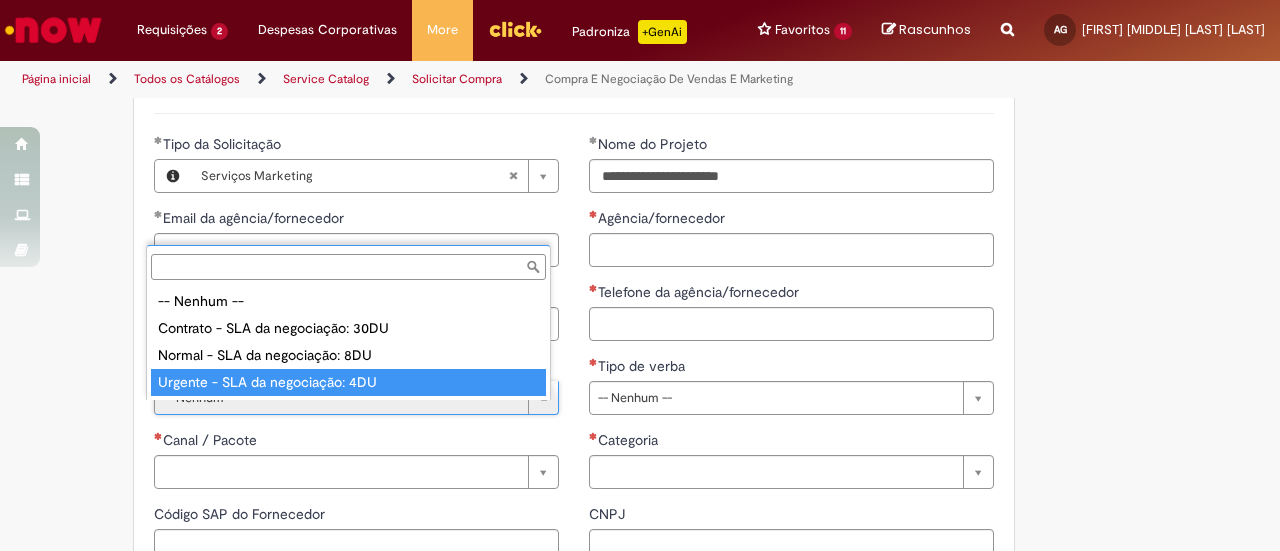 type on "**********" 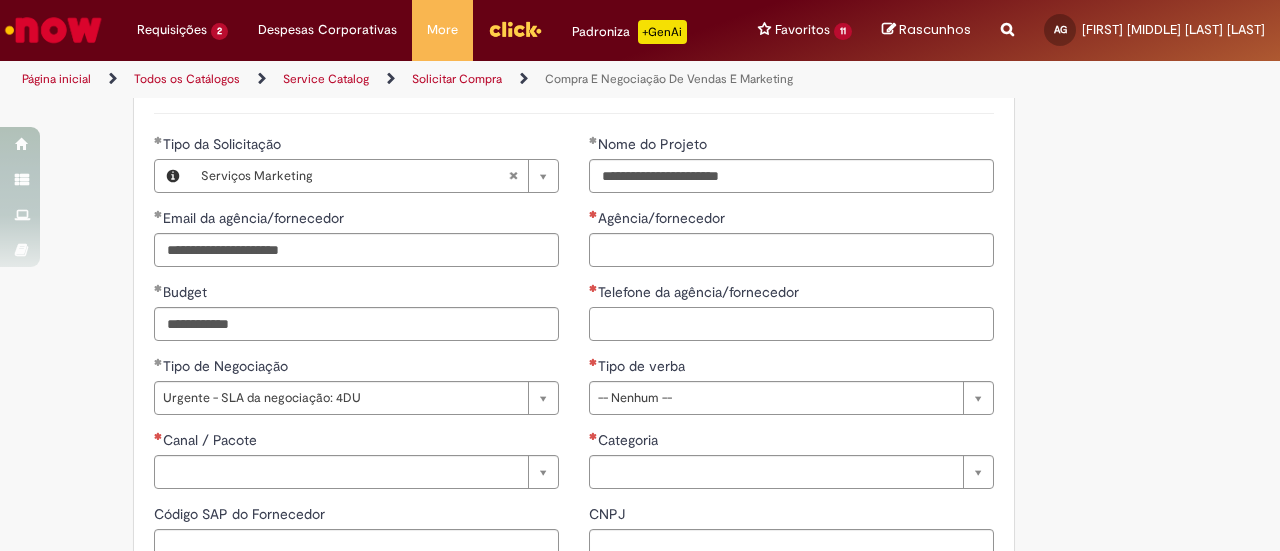 click on "Telefone da agência/fornecedor" at bounding box center [791, 324] 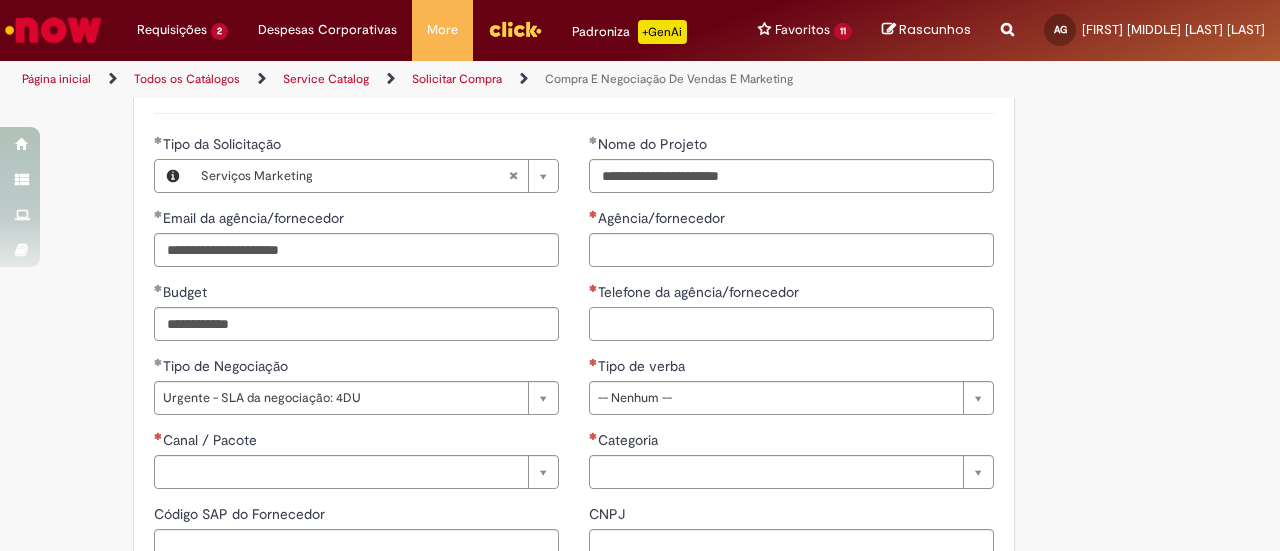 click on "Telefone da agência/fornecedor" at bounding box center (791, 324) 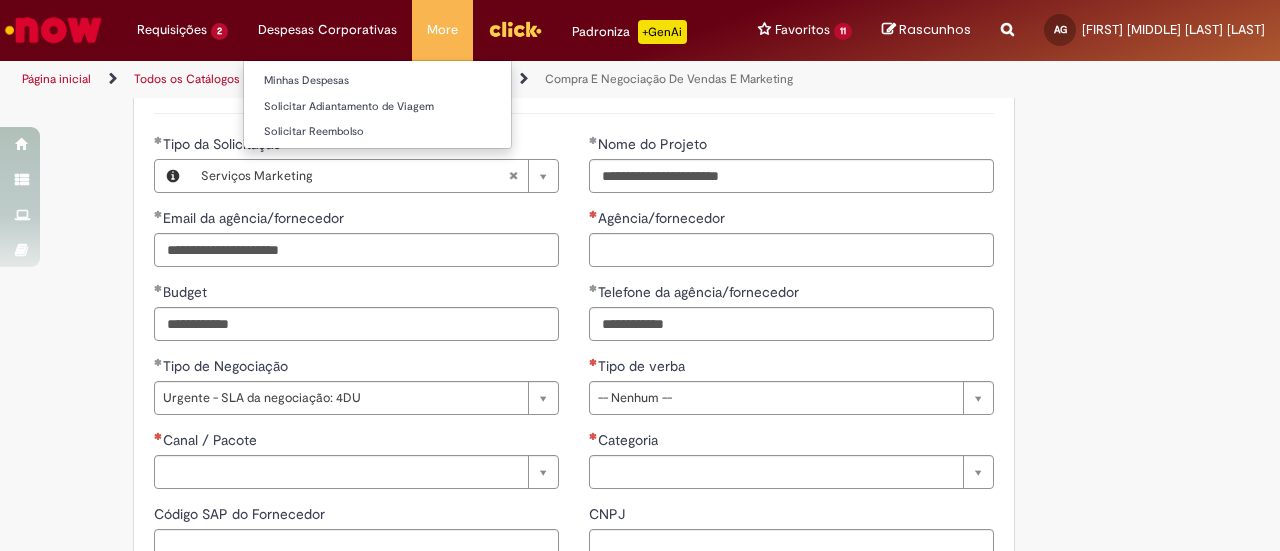 type on "**********" 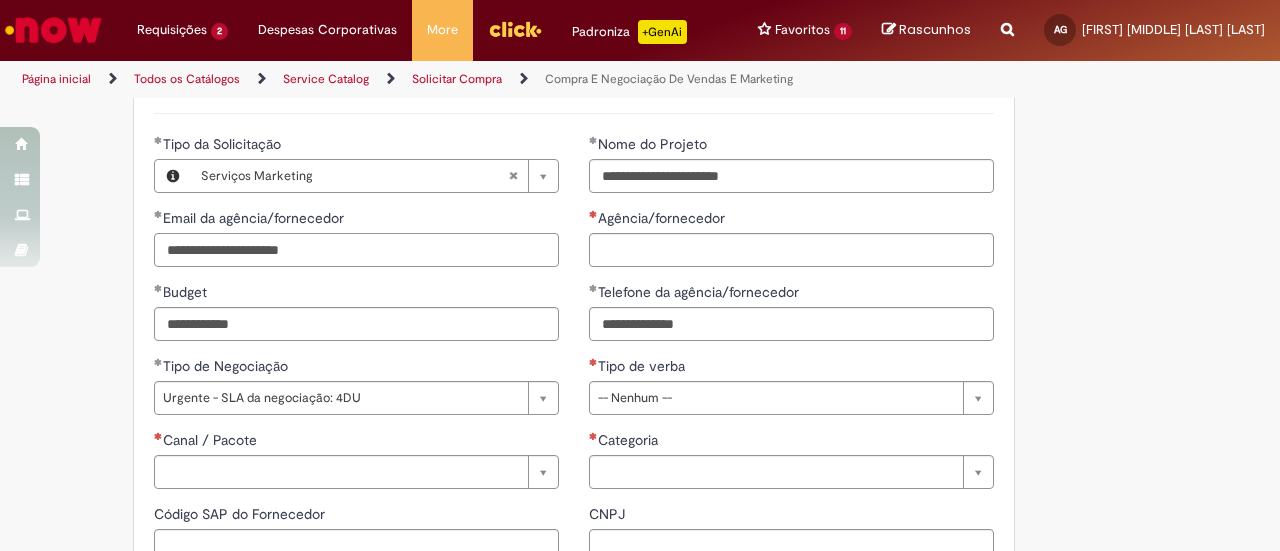 click on "**********" at bounding box center [356, 250] 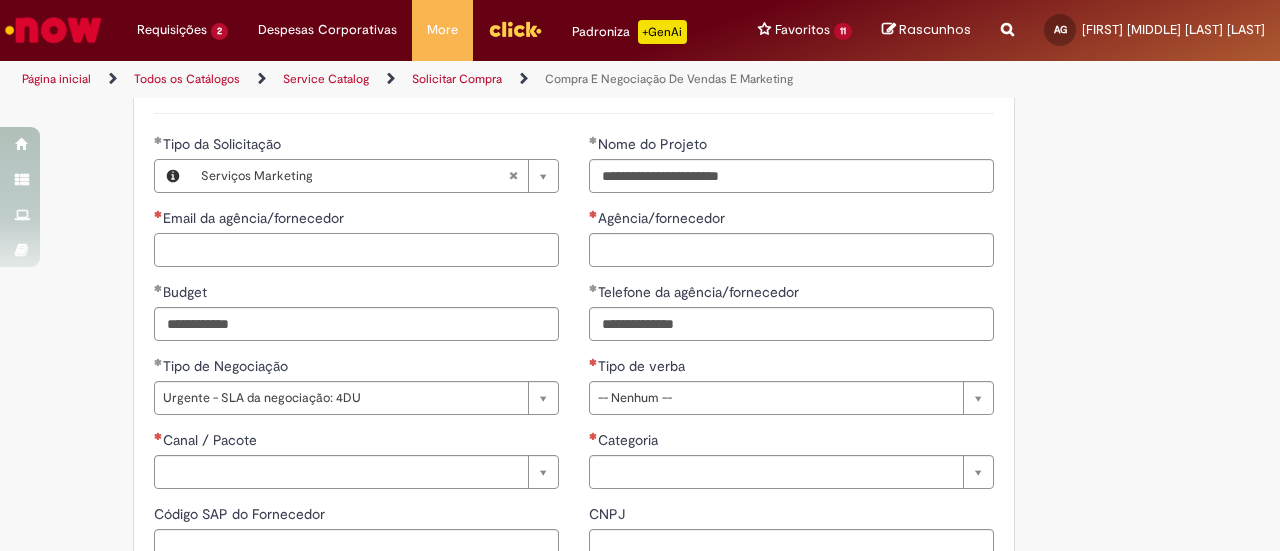 paste on "**********" 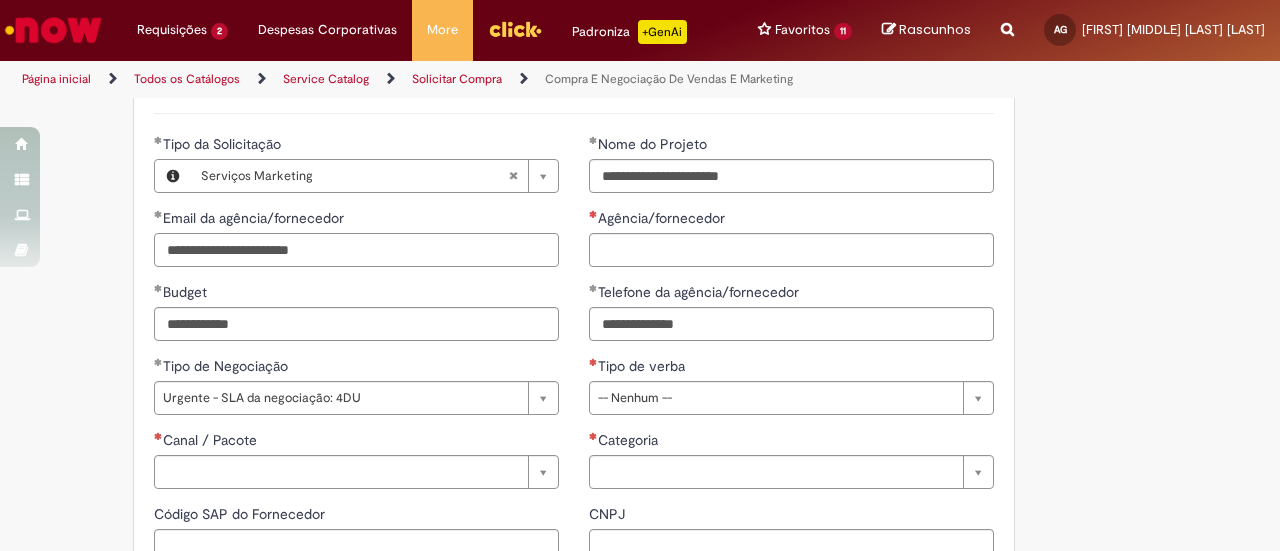 type on "**********" 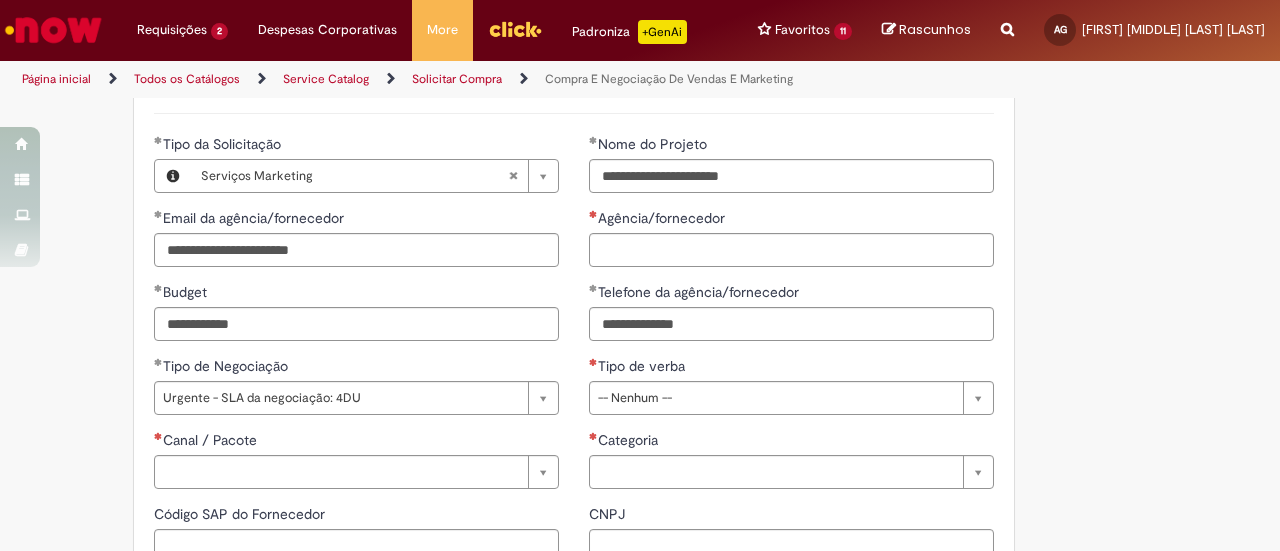 click on "Budget" at bounding box center (356, 294) 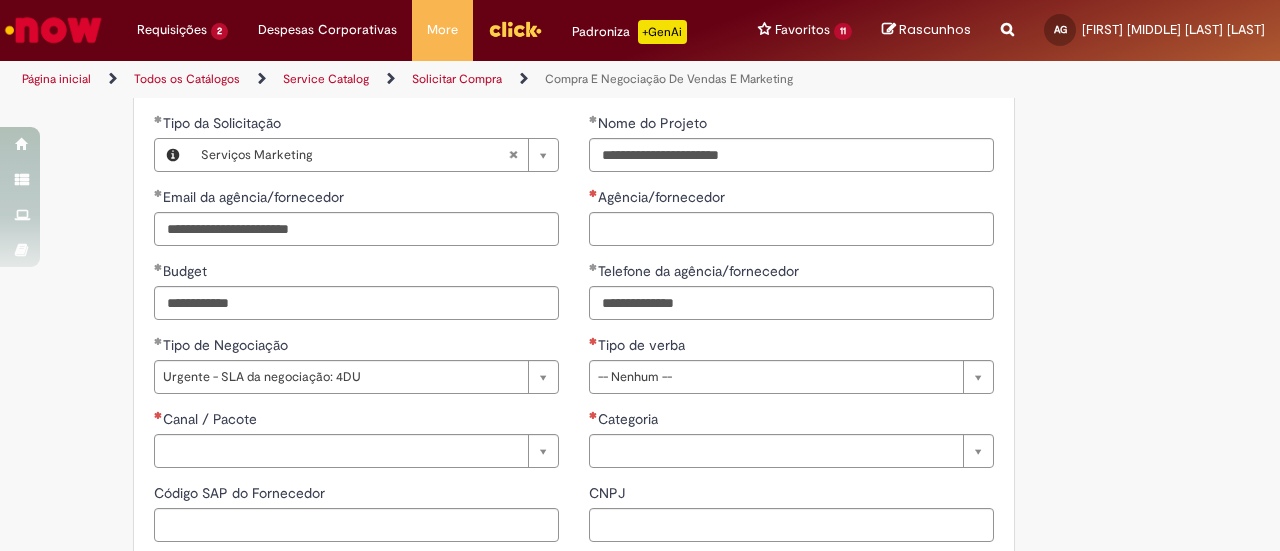 scroll, scrollTop: 912, scrollLeft: 0, axis: vertical 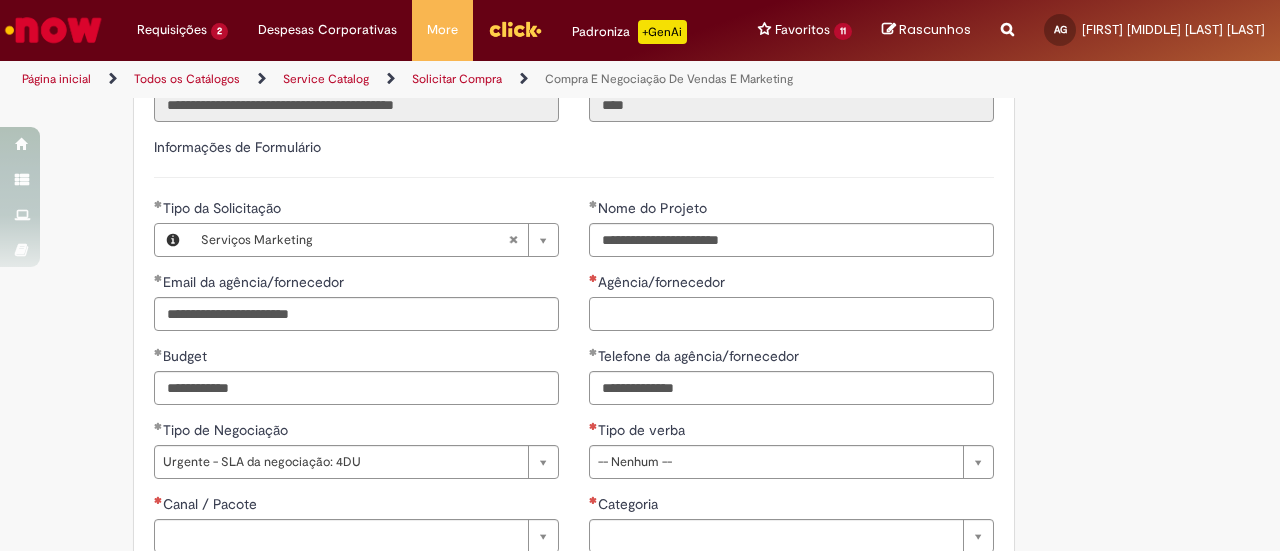 click on "Agência/fornecedor" at bounding box center (791, 314) 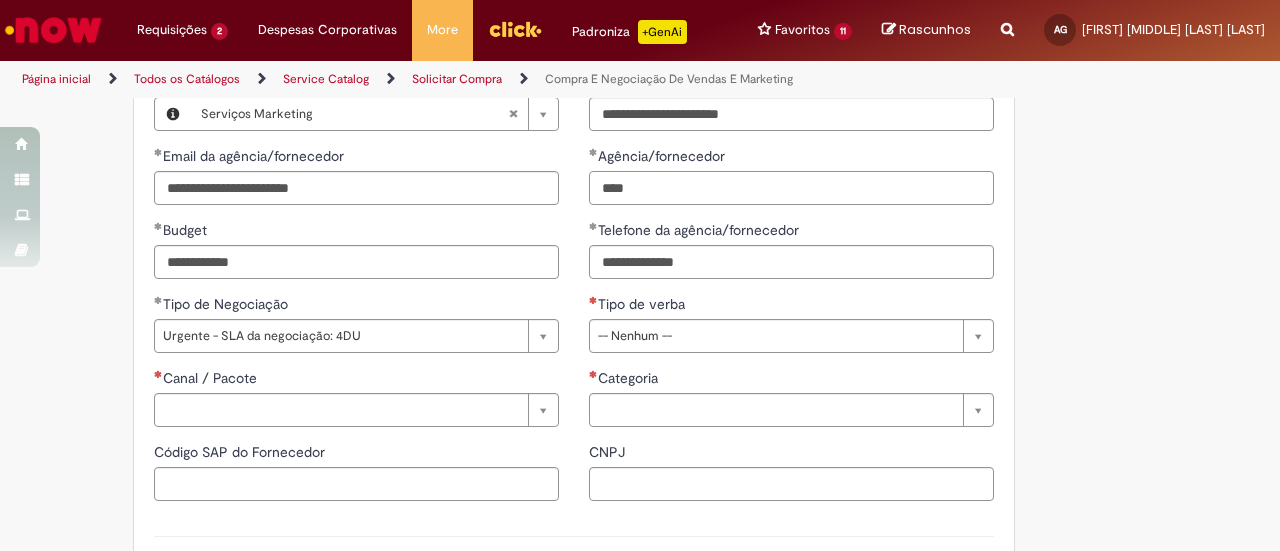 scroll, scrollTop: 954, scrollLeft: 0, axis: vertical 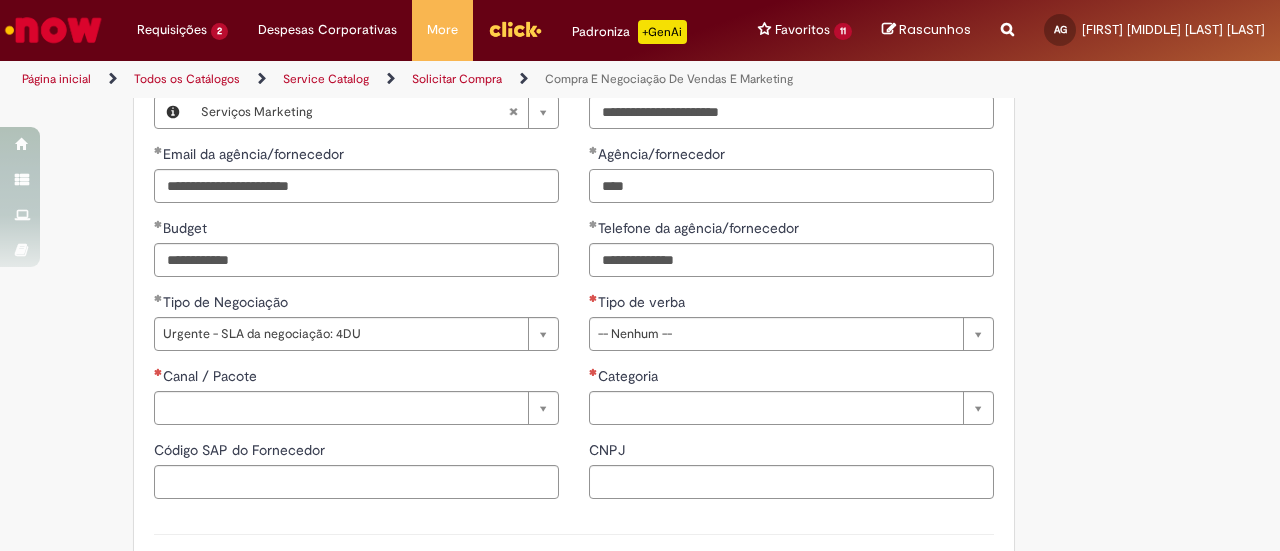 type on "****" 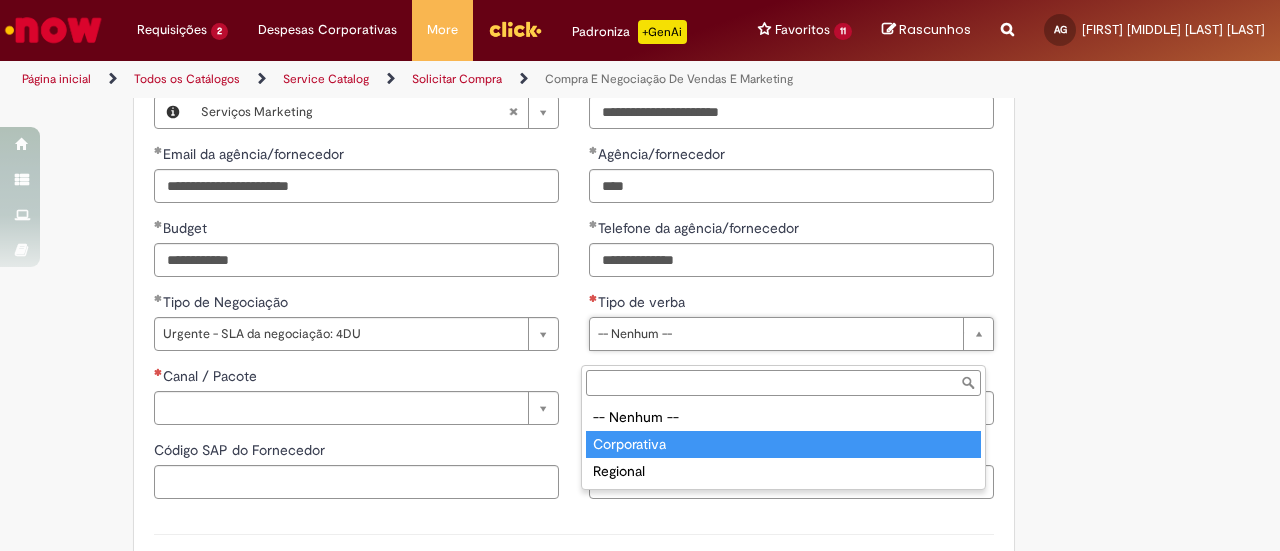 type on "**********" 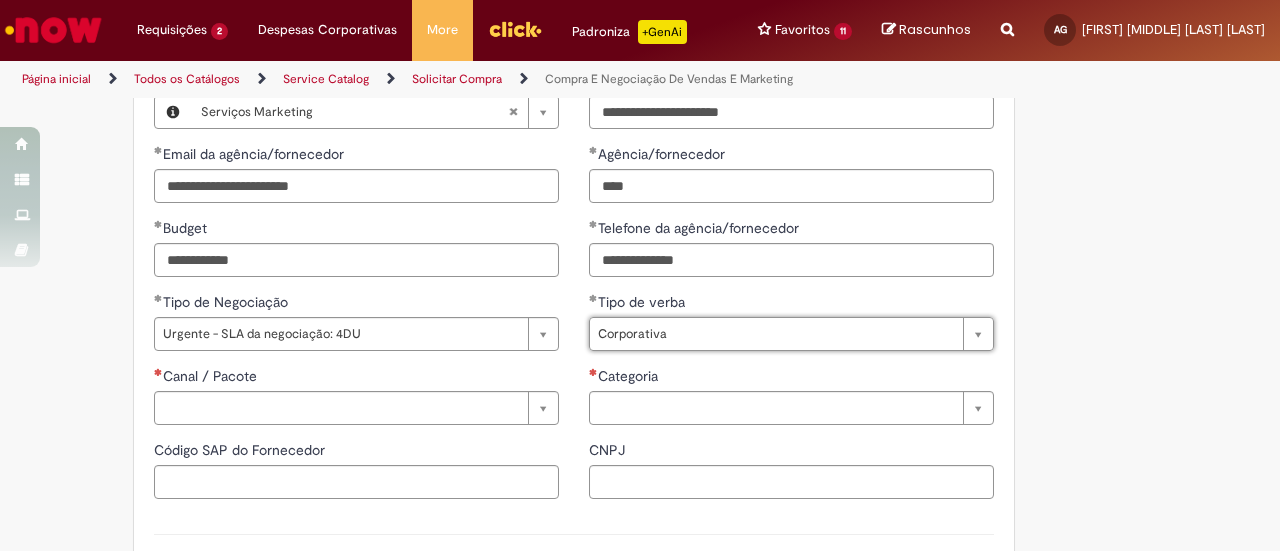 click on "Adicionar a Favoritos
Compra E Negociação De Vendas E Marketing
Chamado destinado para novas negociações e renegociações com verba de marketing, vendas ou capex comercial.
REGRAS DE UTILIZA ÇÃ O:
Esse chamado é apenas para   cotações e negociações de marketing e vendas   para o  fluxo antigo de compras de merchan, SAP ECC e VMV. Para negociações de vendas e MKT que usam o fluxo do S4 (SAP Fiori) Utilize o chamado de Commercial   AQUI
Lembre-se de anexar todas as evidências (cotações, informações, projetos e e-mails) que sejam úteis à negociação;
Nenhum campo preenchido por você pode ser alterado depois de o chamado ter sido aberto, por isso atente-se as informações preenchidas;
Esse chamado possui SLA de  4  ou  8 dias úteis  para a etapa de  negociação . Após essa etapa, é necessária sua validação para seguir com a tratativa;
Em caso de" at bounding box center (640, 73) 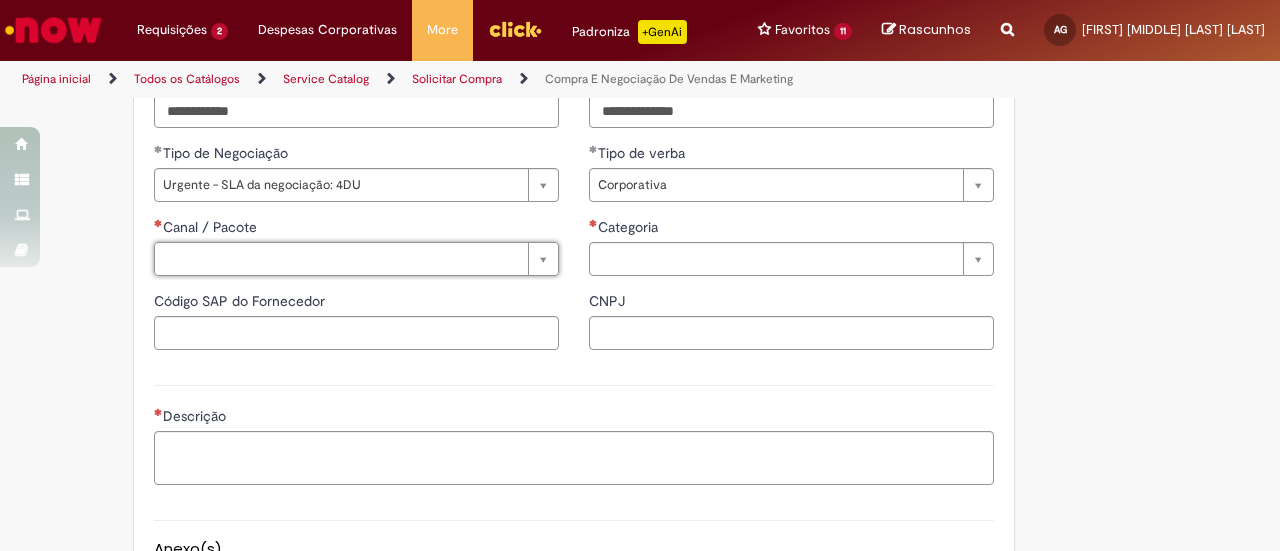 scroll, scrollTop: 1105, scrollLeft: 0, axis: vertical 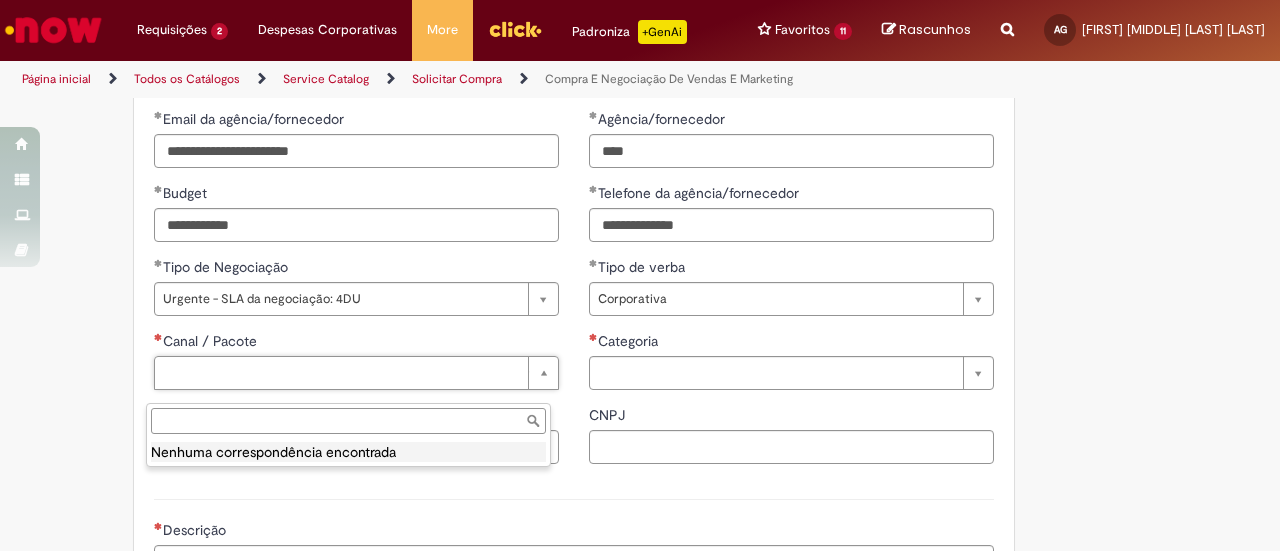 click on "Canal / Pacote" at bounding box center (348, 421) 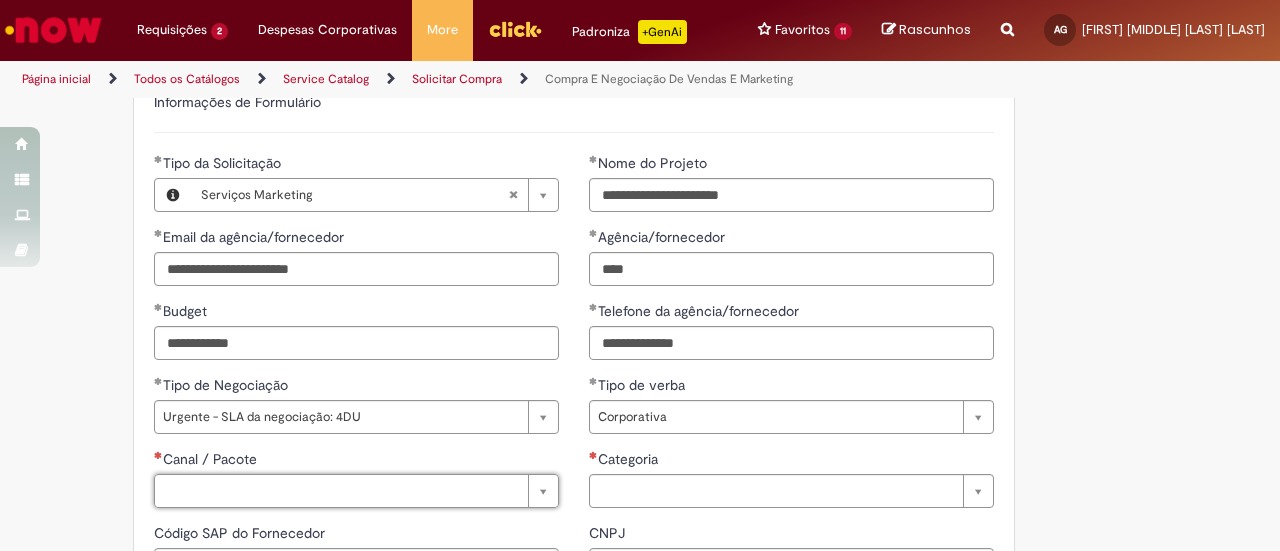 scroll, scrollTop: 859, scrollLeft: 0, axis: vertical 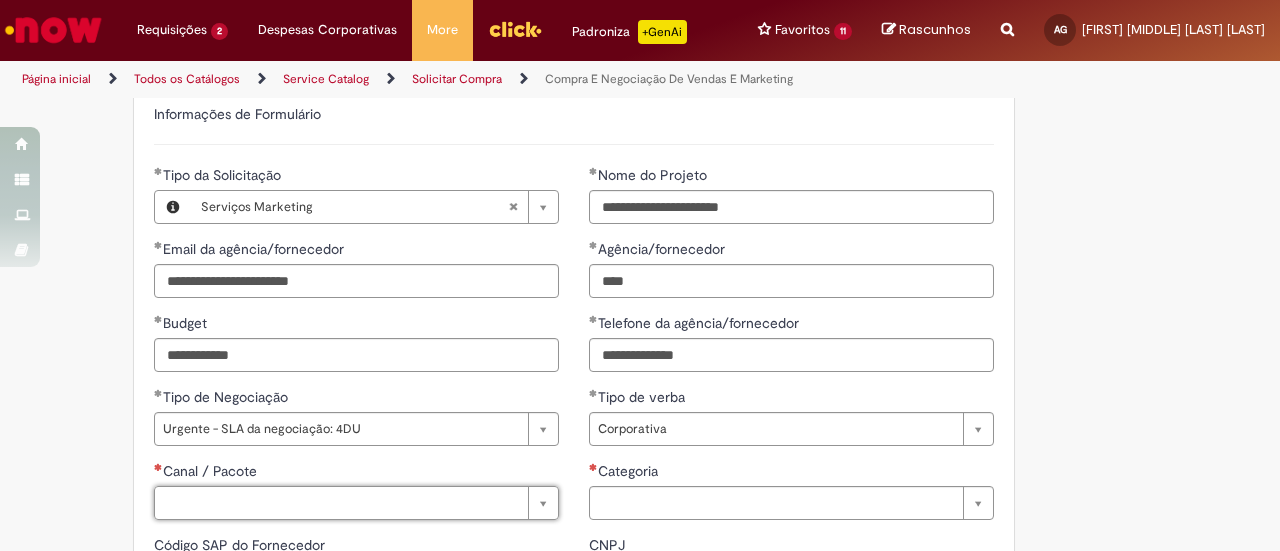 type 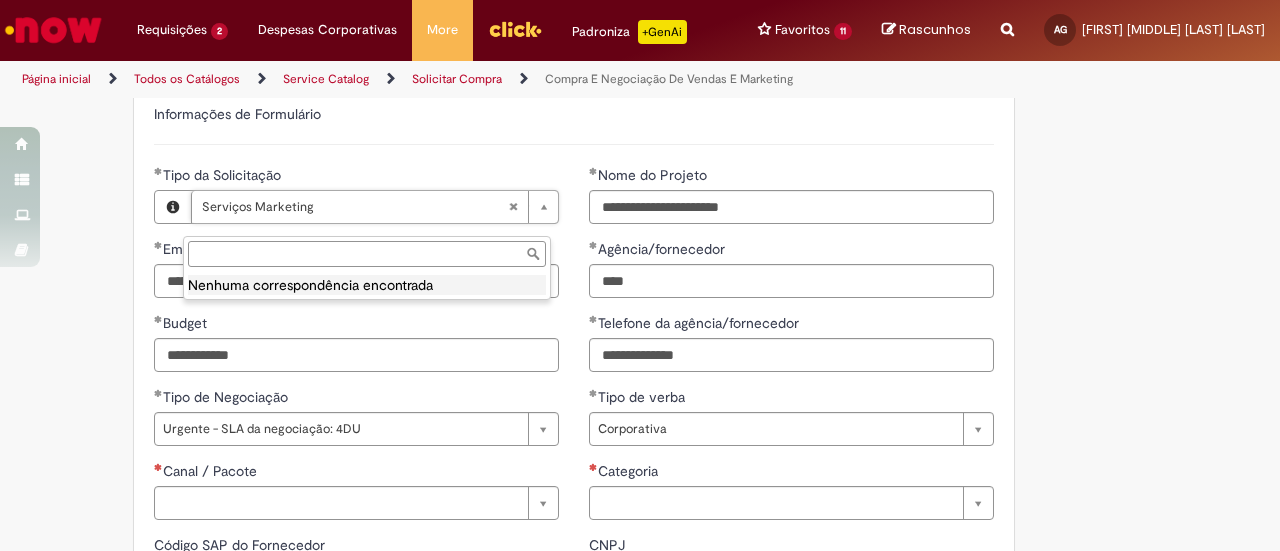 type on "**********" 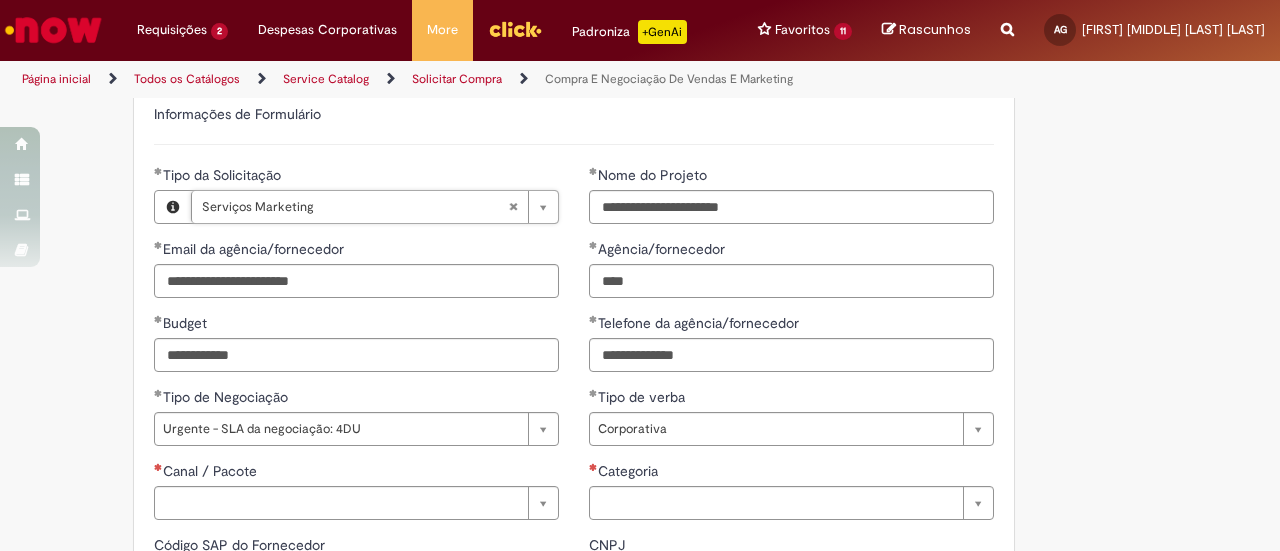 type 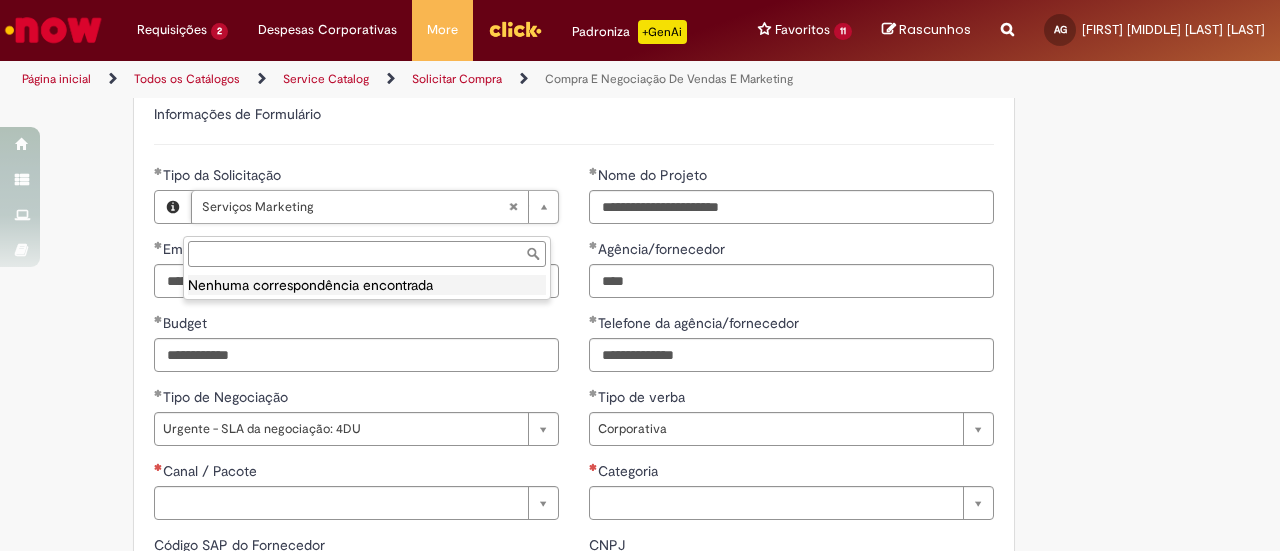 type on "**********" 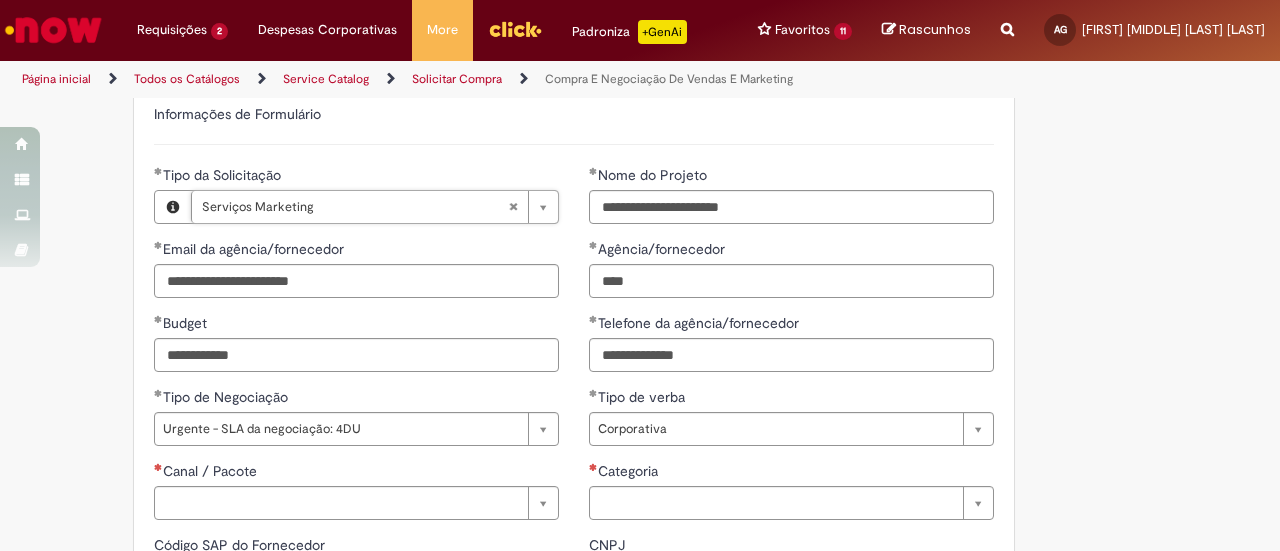 scroll, scrollTop: 0, scrollLeft: 119, axis: horizontal 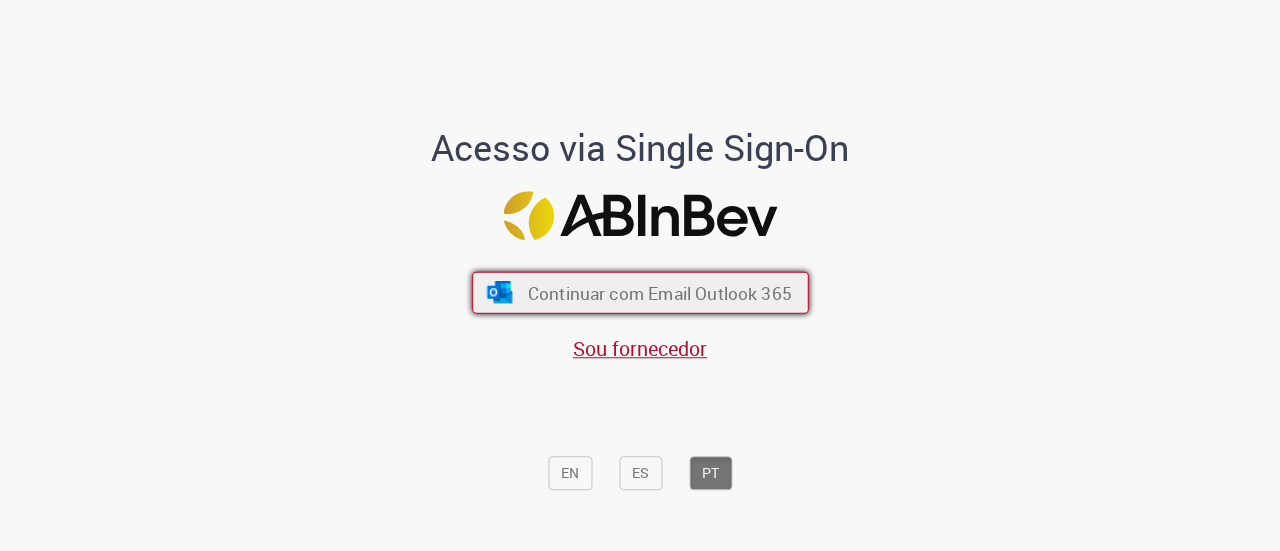 click on "Continuar com Email Outlook 365" at bounding box center [640, 293] 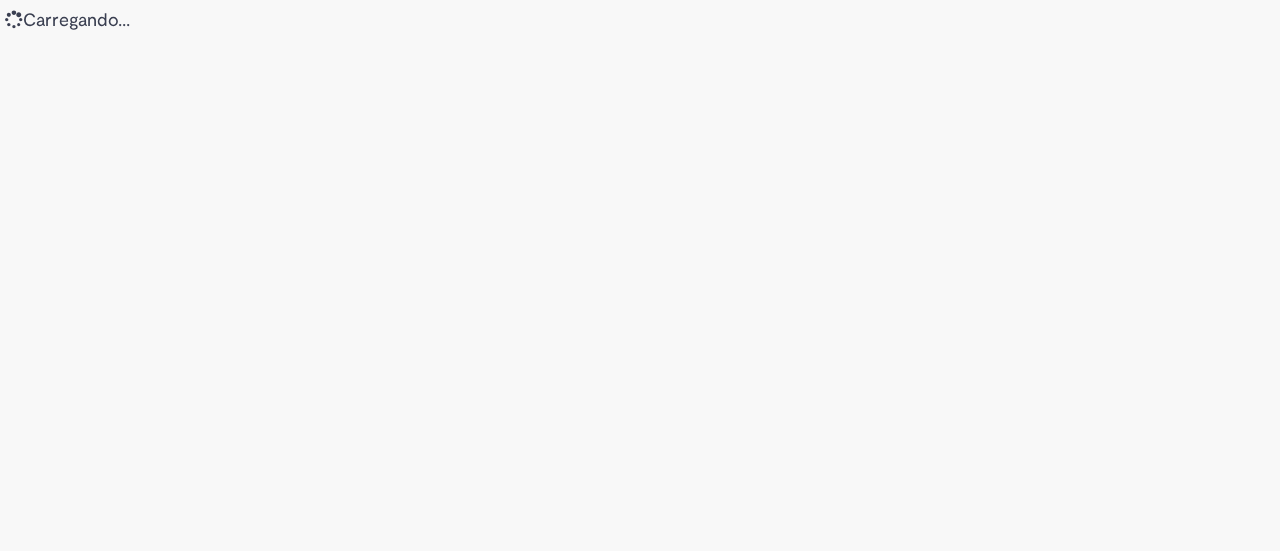 scroll, scrollTop: 0, scrollLeft: 0, axis: both 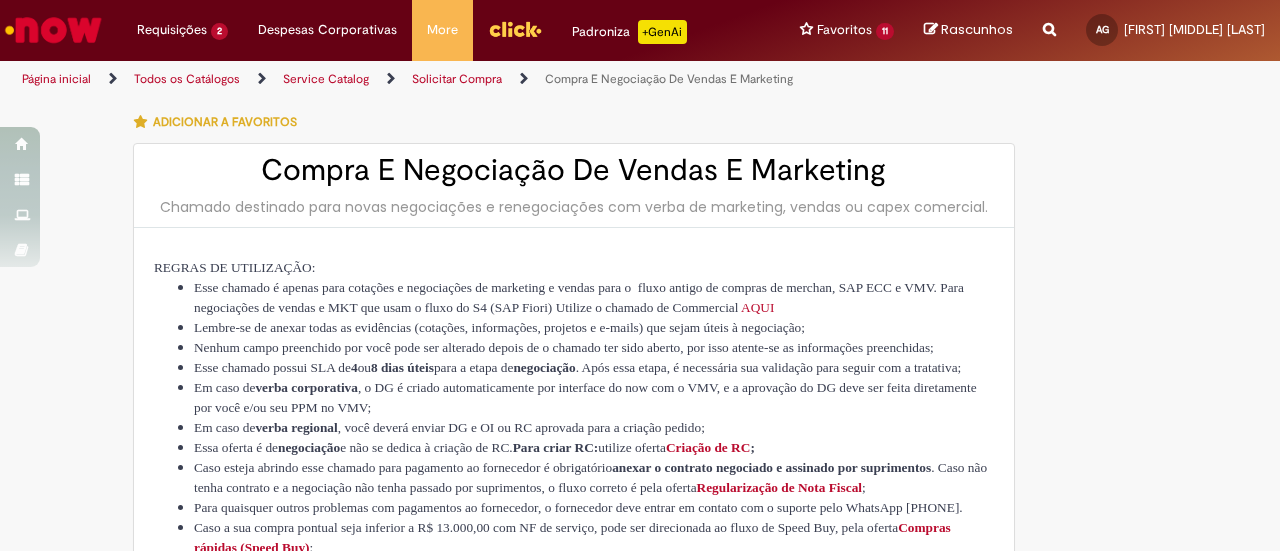 type on "********" 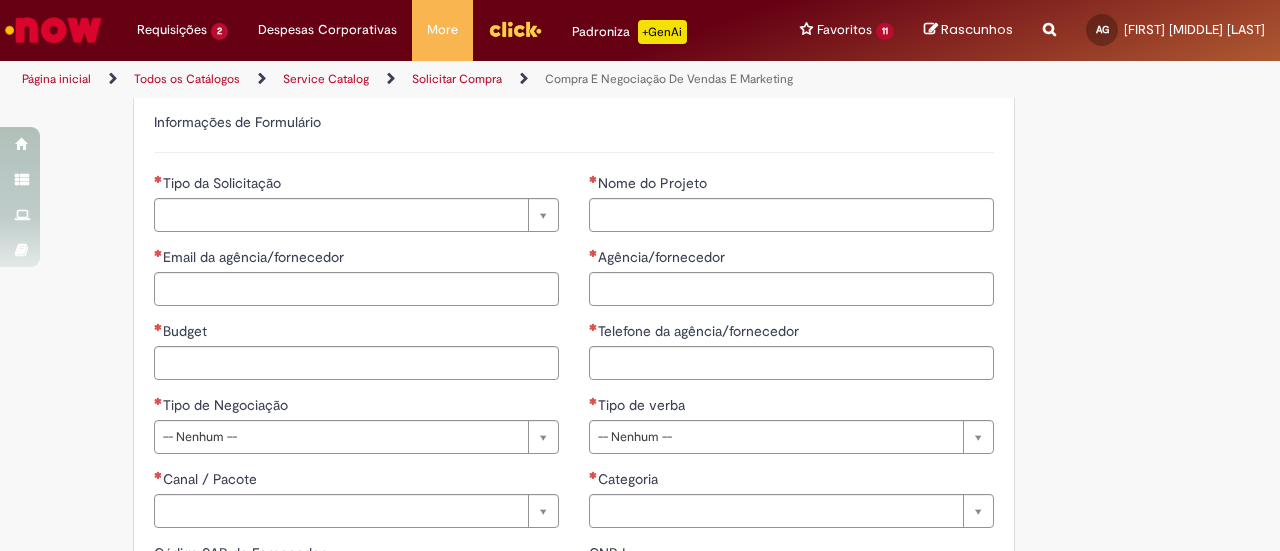 scroll, scrollTop: 852, scrollLeft: 0, axis: vertical 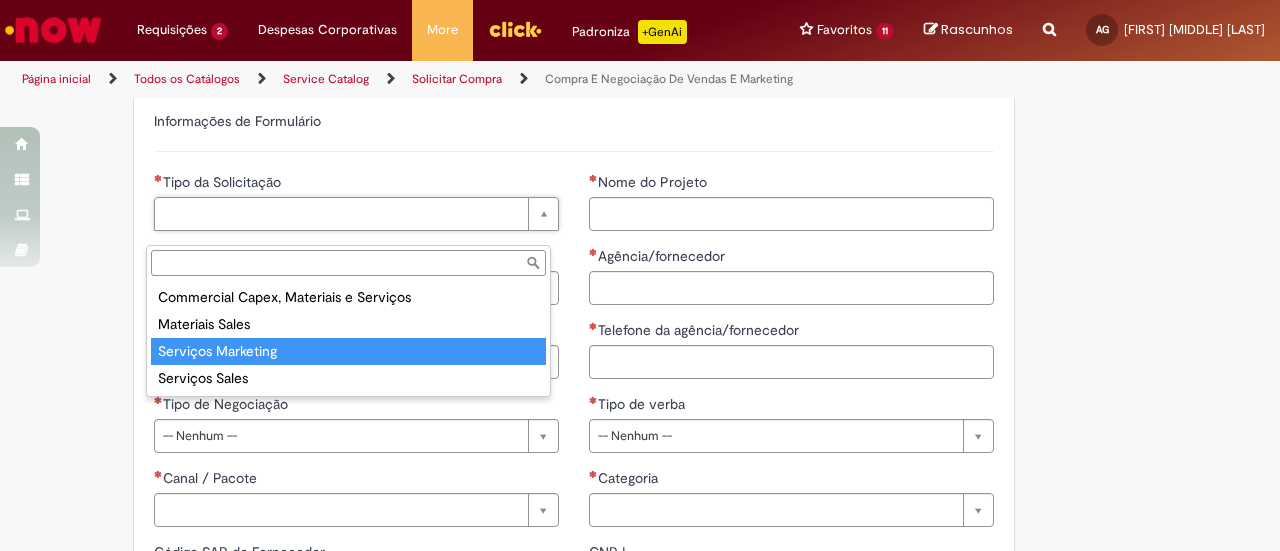 type on "**********" 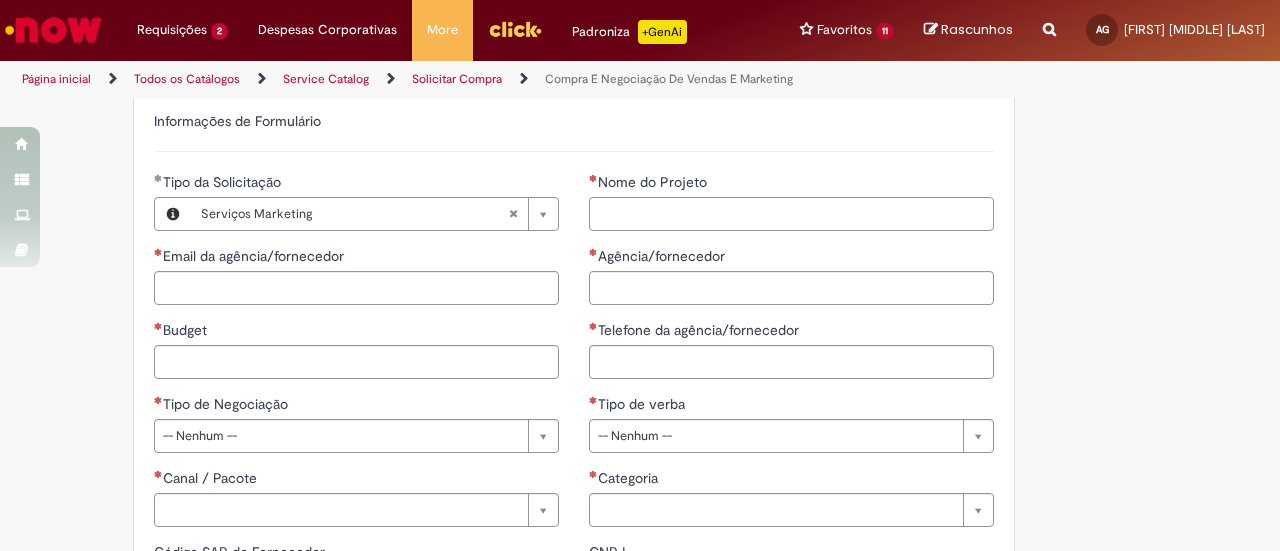 click on "Nome do Projeto" at bounding box center (791, 214) 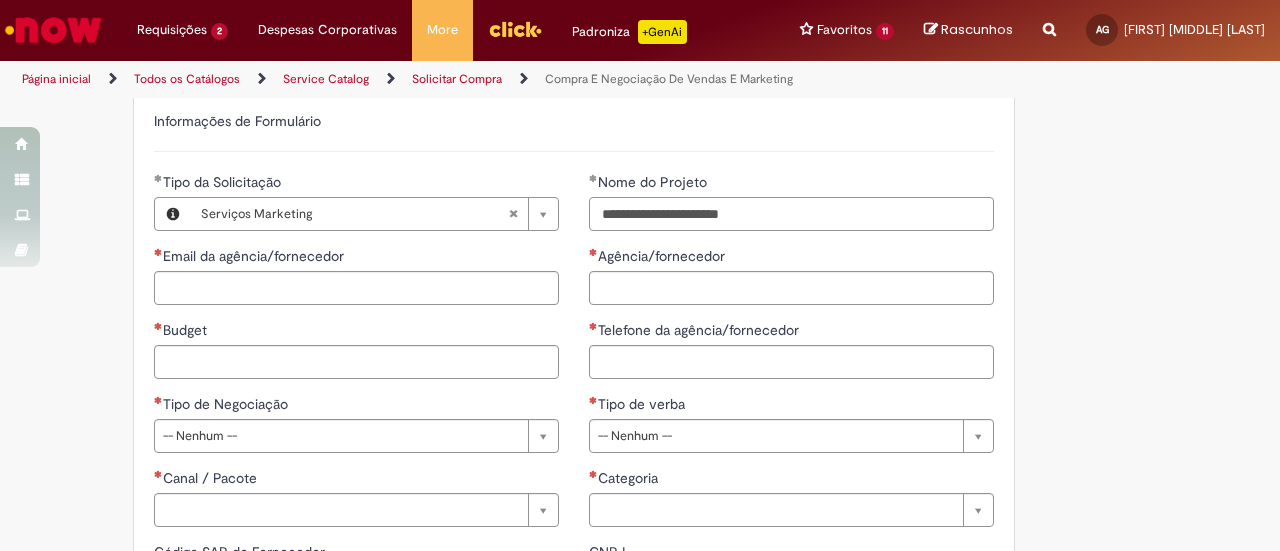 type on "**********" 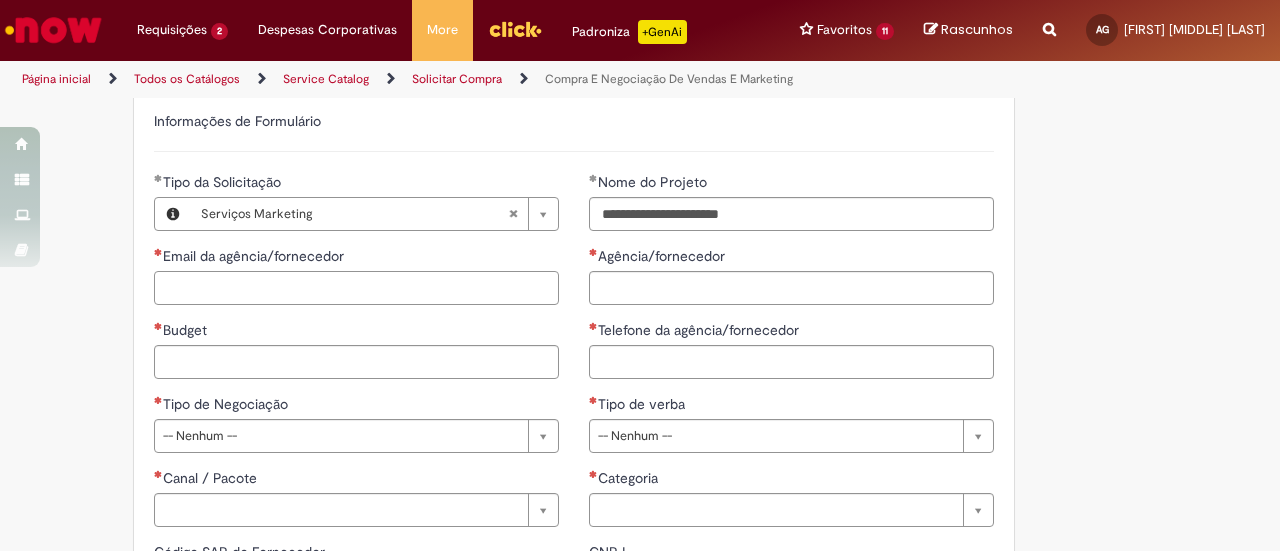 click on "Email da agência/fornecedor" at bounding box center [356, 288] 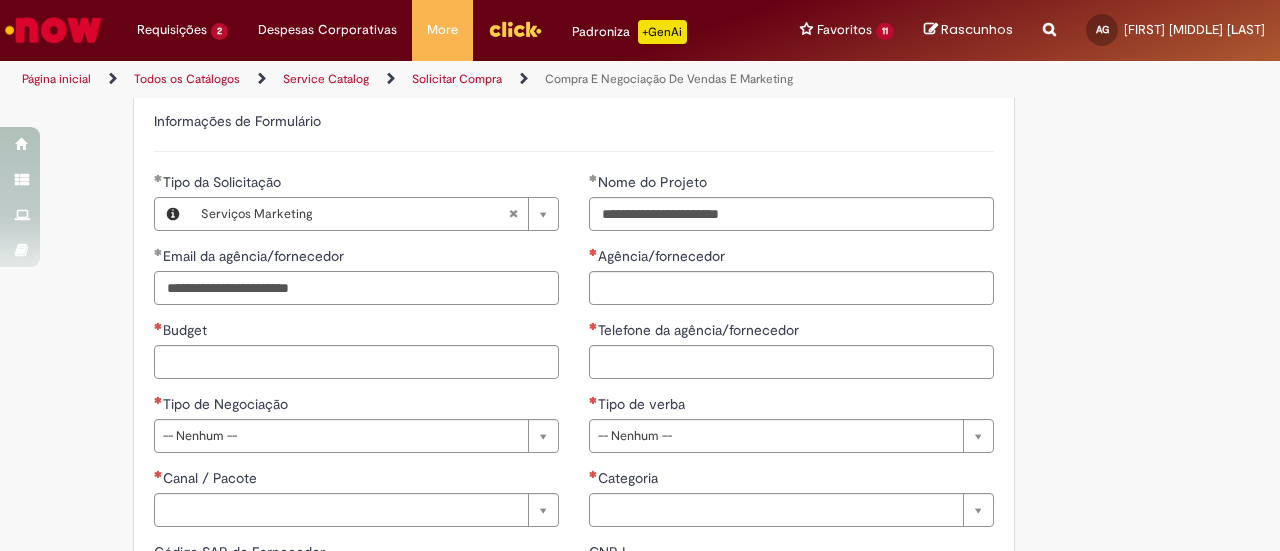 type on "**********" 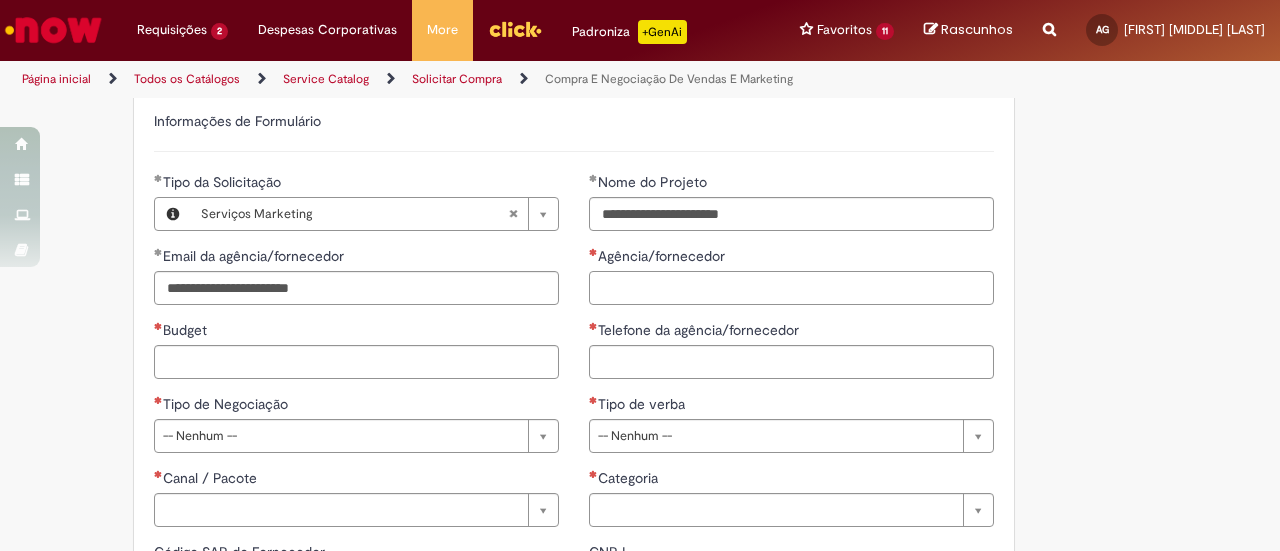 click on "Agência/fornecedor" at bounding box center (791, 288) 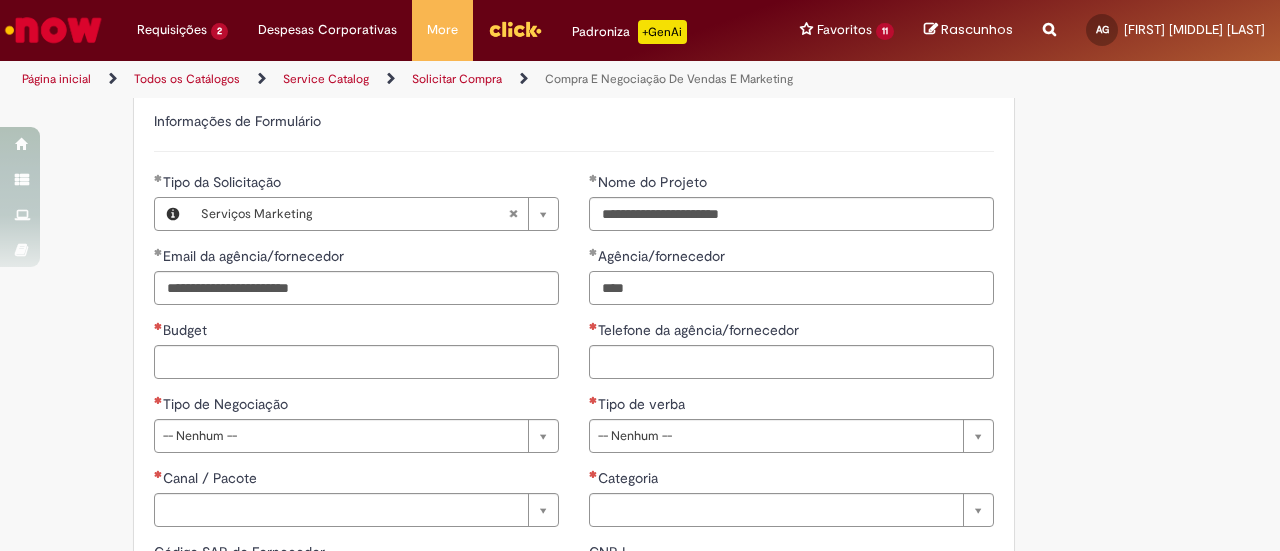 type on "****" 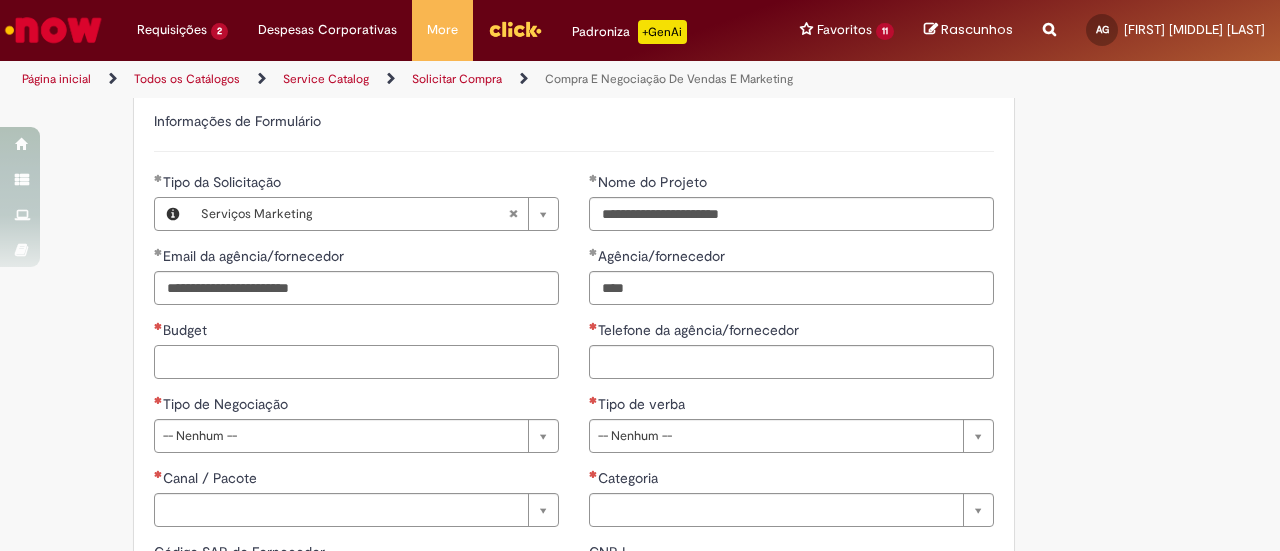 click on "Budget" at bounding box center (356, 362) 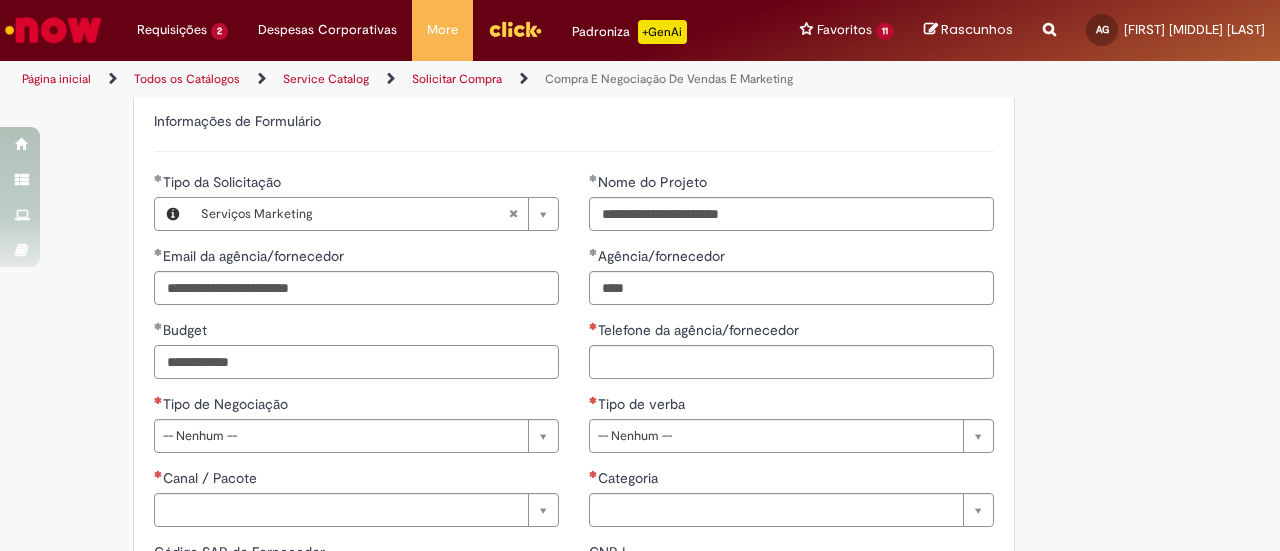 type on "**********" 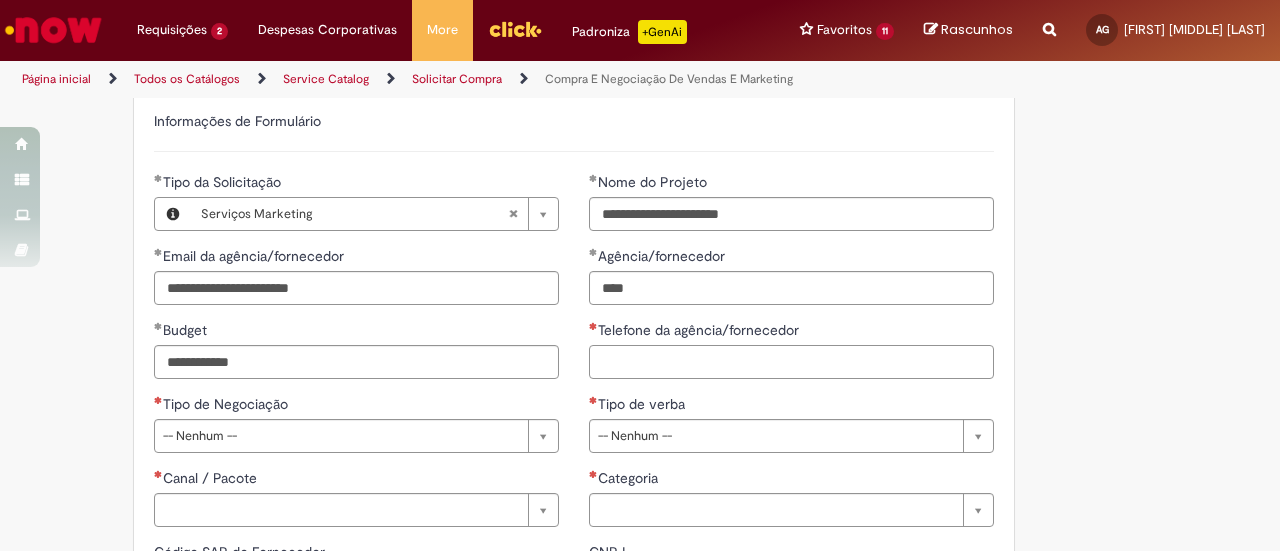 click on "Telefone da agência/fornecedor" at bounding box center (791, 362) 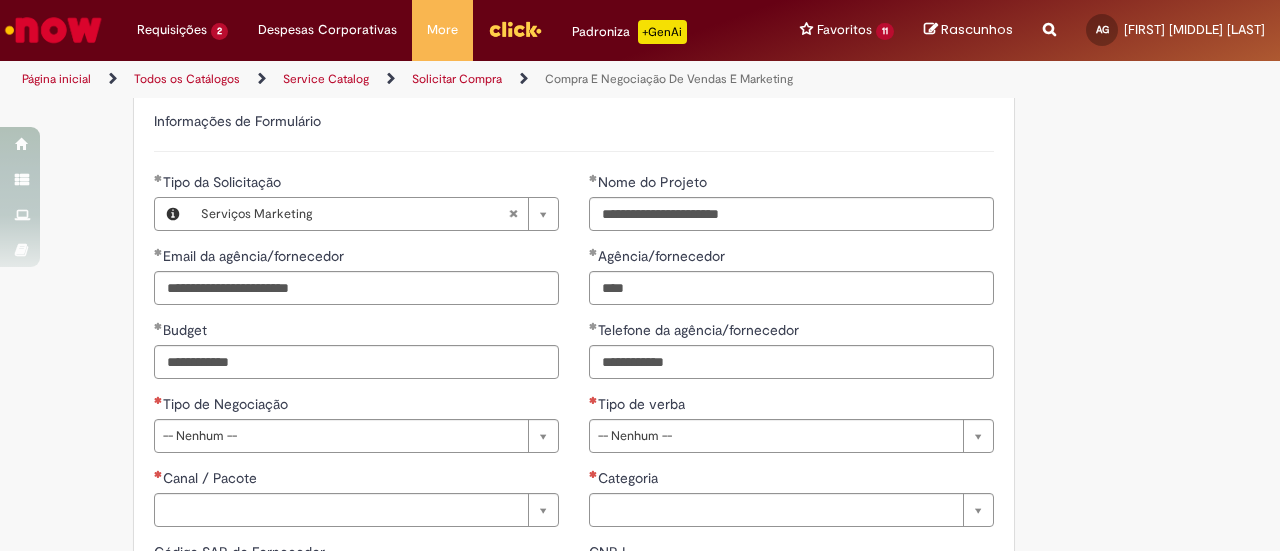 type on "**********" 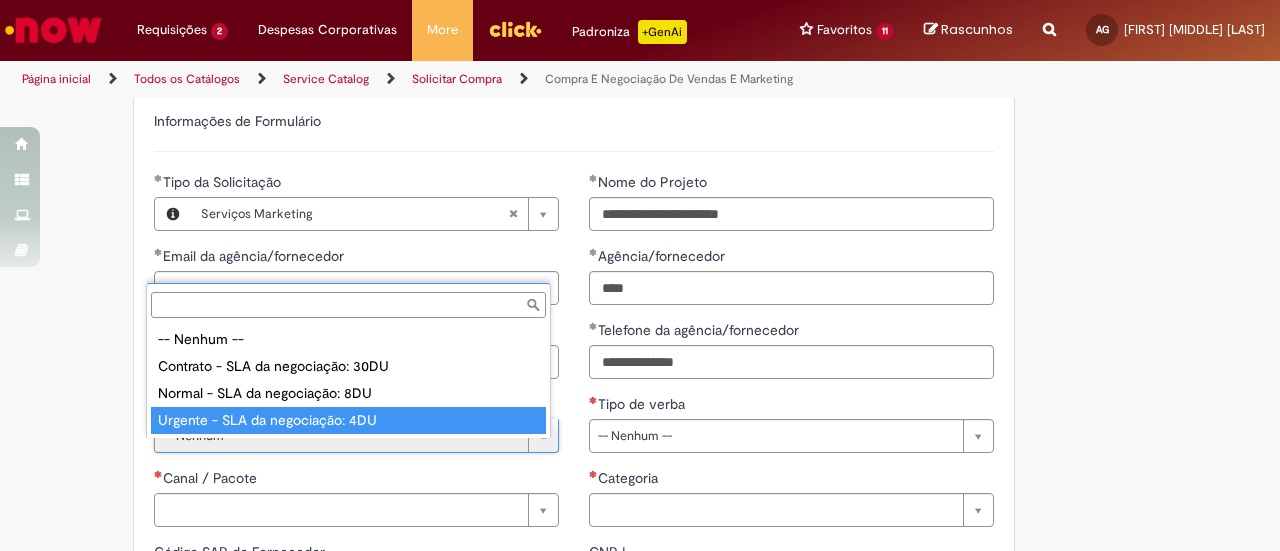 type on "**********" 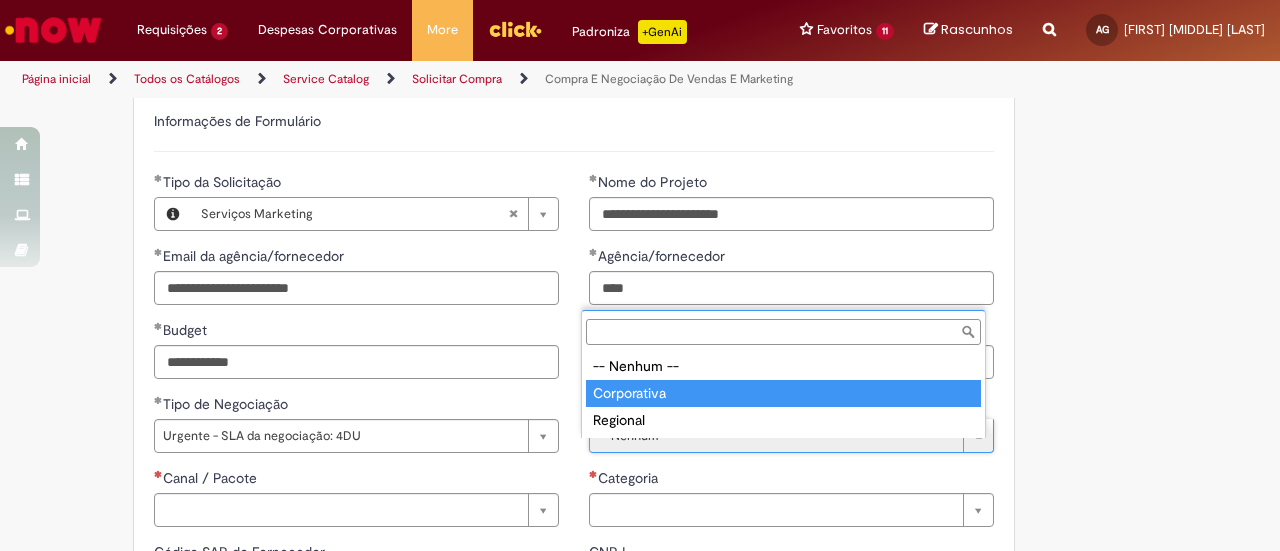 type on "**********" 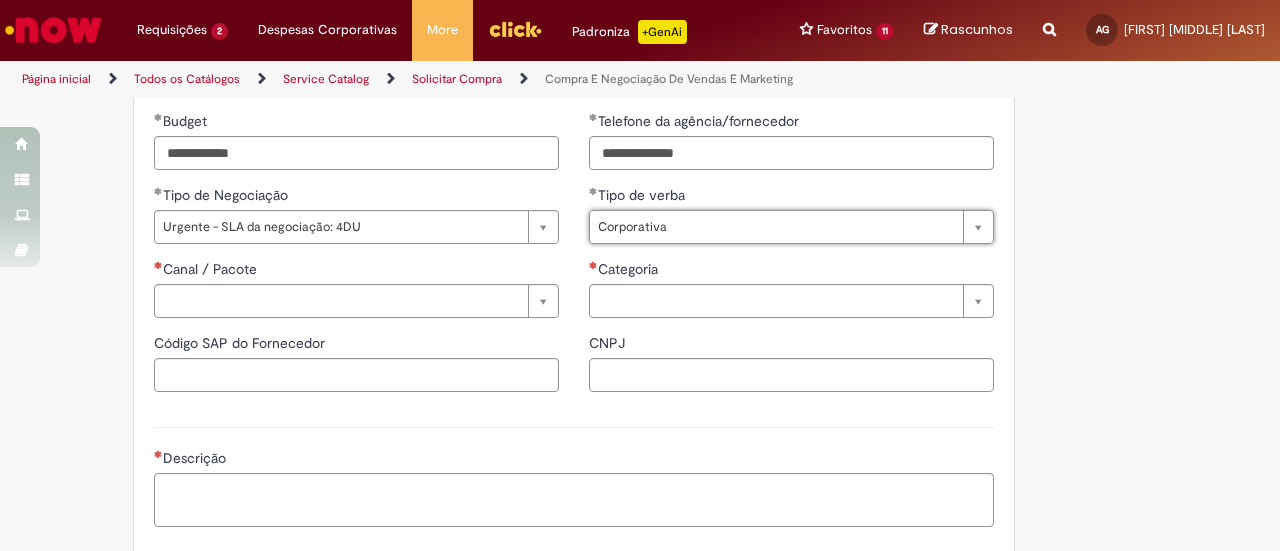 scroll, scrollTop: 1072, scrollLeft: 0, axis: vertical 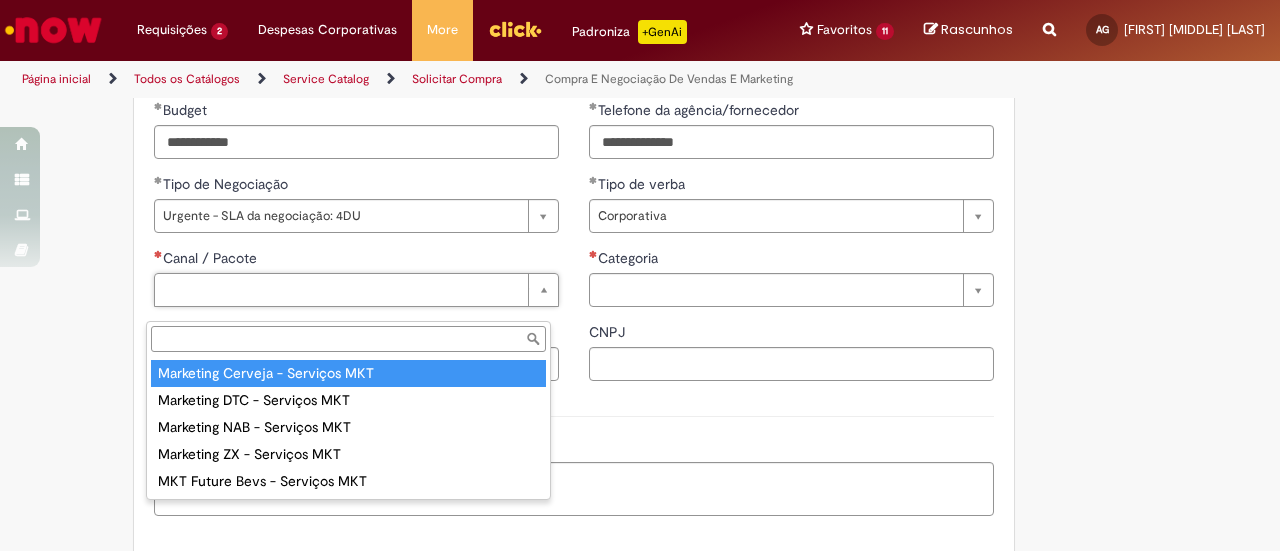 type on "**********" 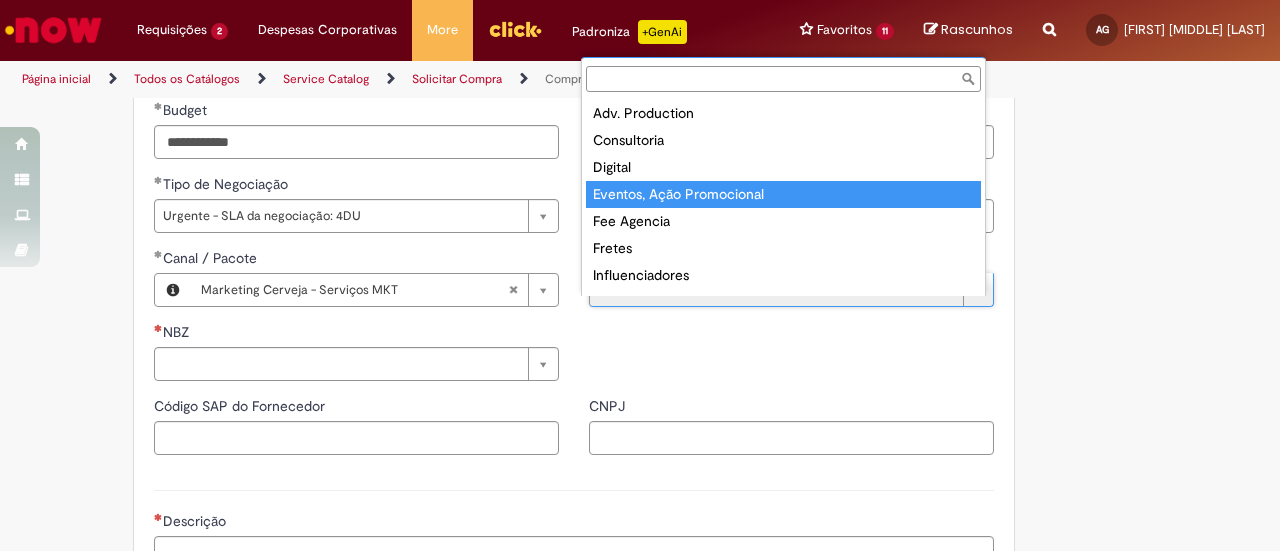 type on "**********" 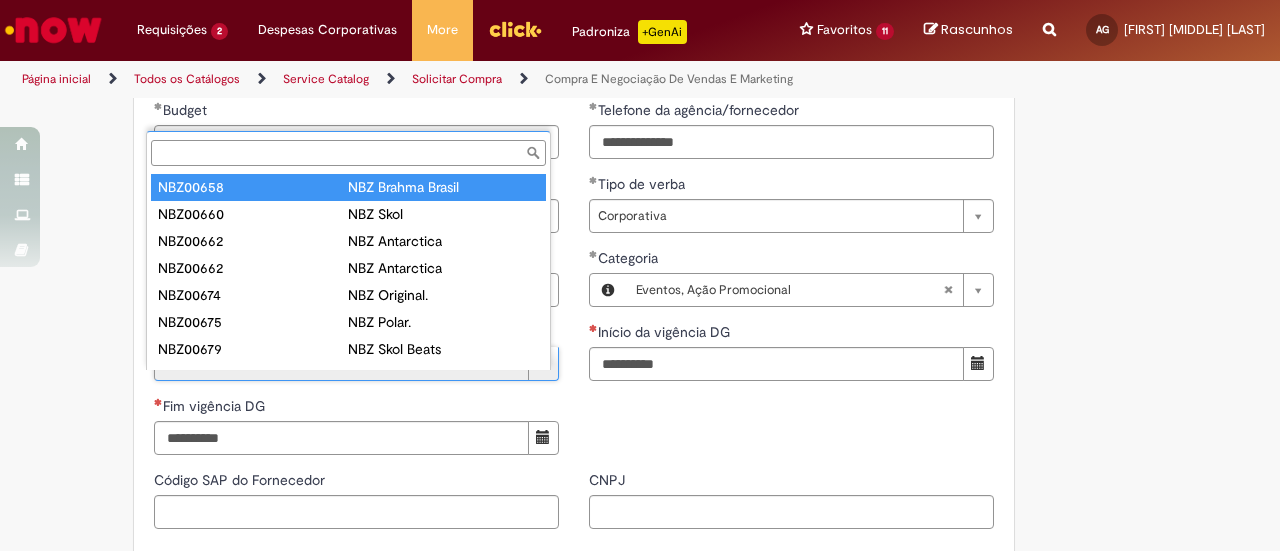 scroll, scrollTop: 16, scrollLeft: 0, axis: vertical 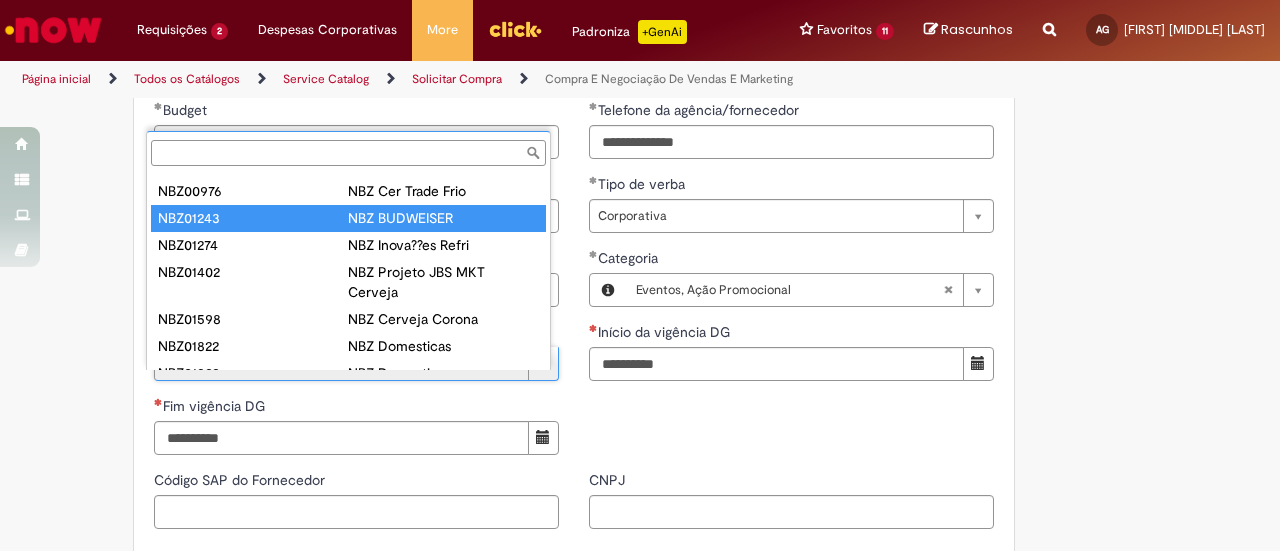 type on "********" 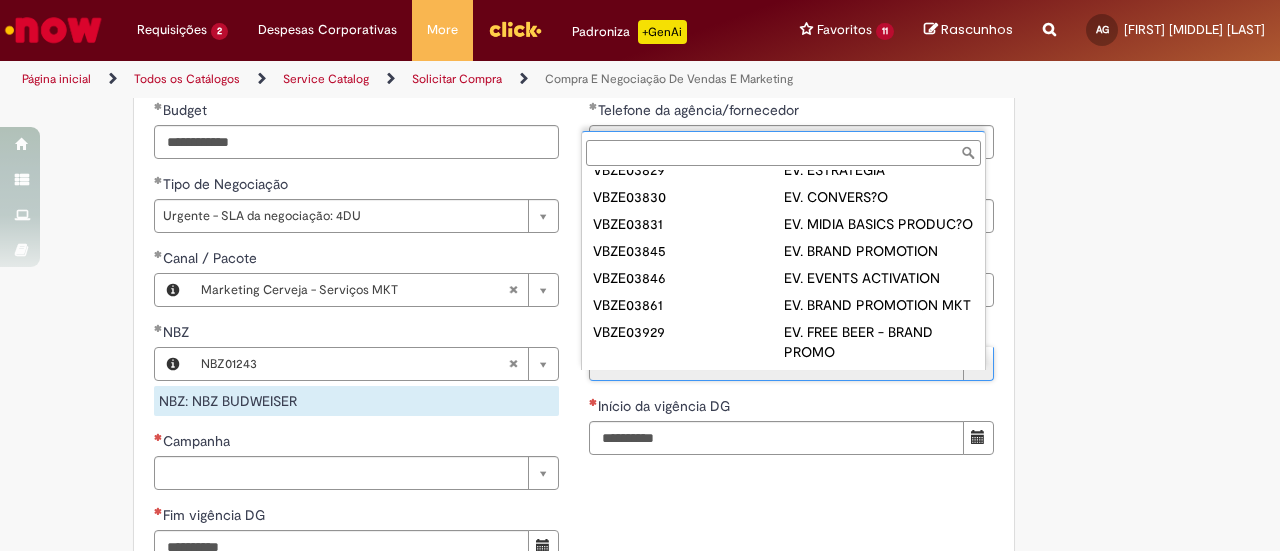 scroll, scrollTop: 1747, scrollLeft: 0, axis: vertical 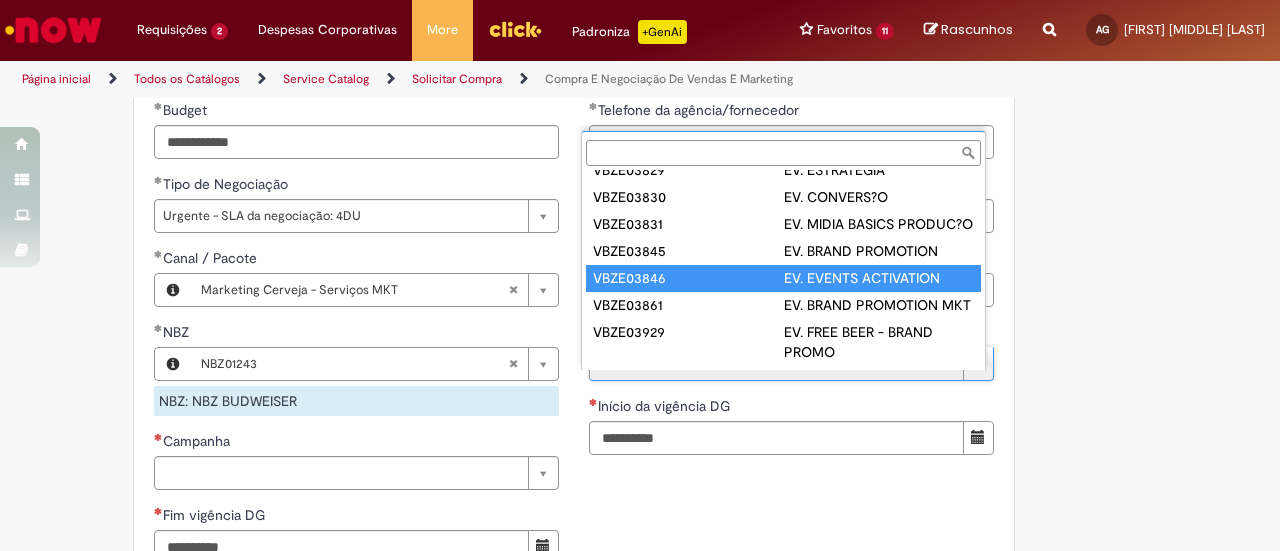 type on "*********" 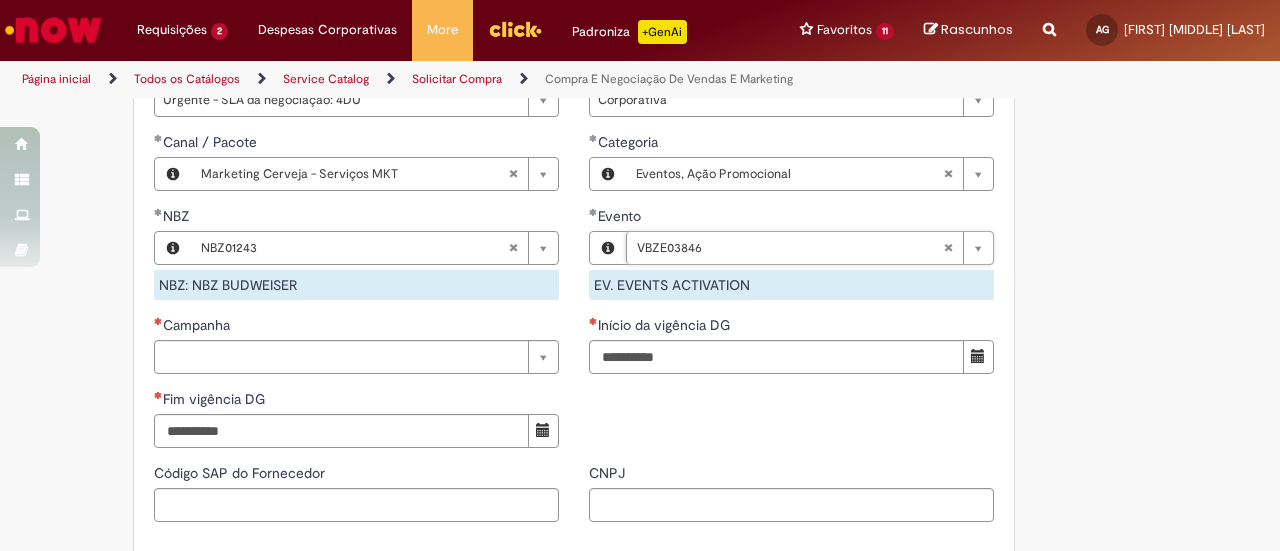 scroll, scrollTop: 1196, scrollLeft: 0, axis: vertical 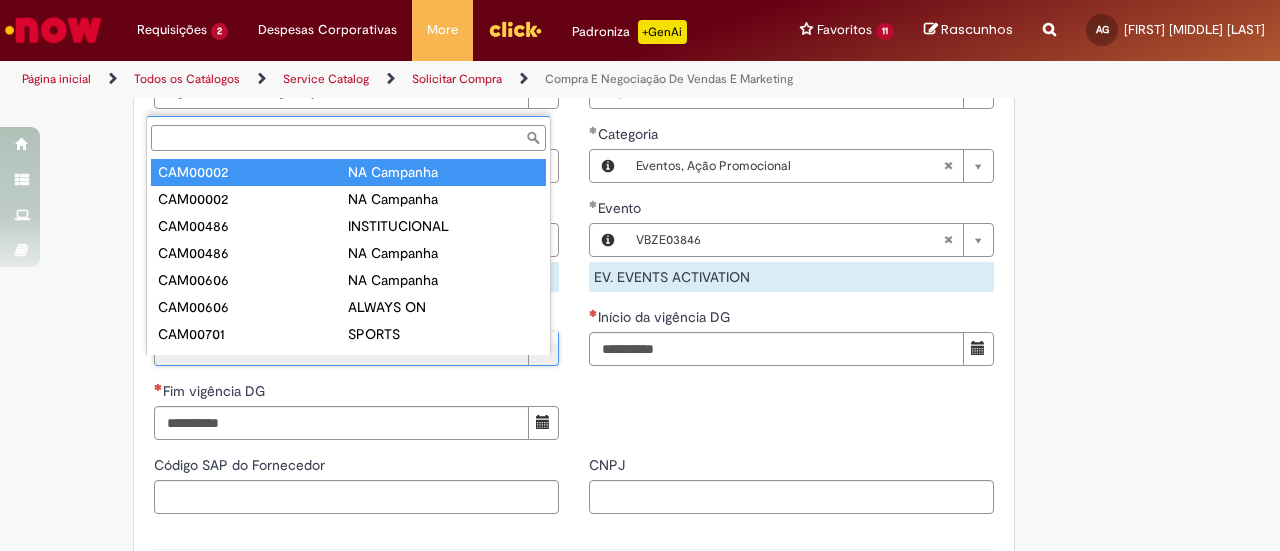 type on "********" 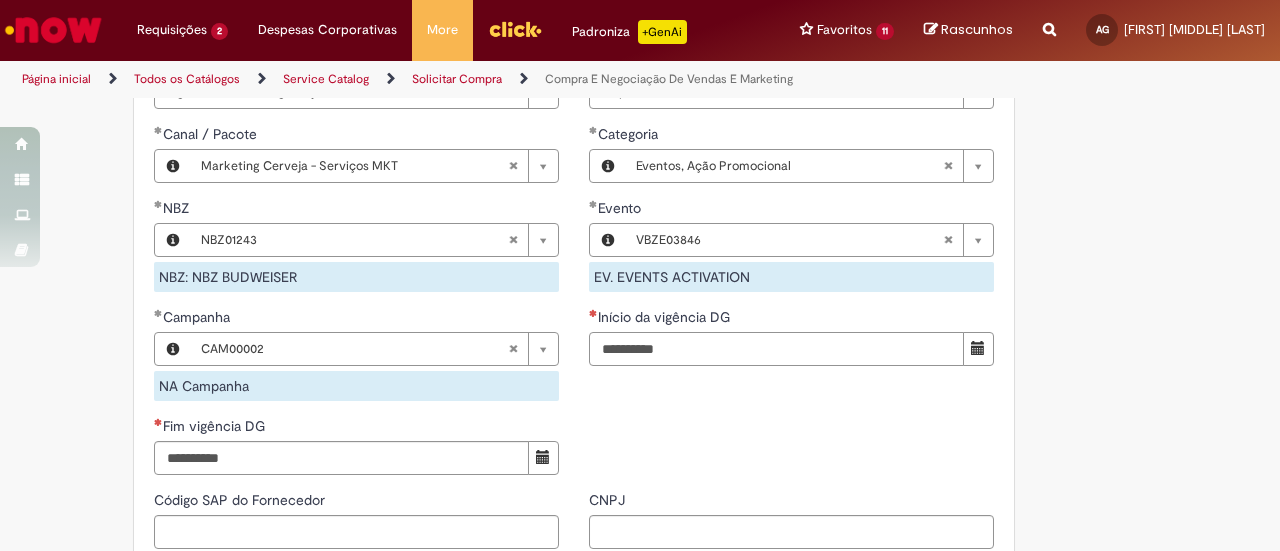 click on "Início da vigência DG" at bounding box center [776, 349] 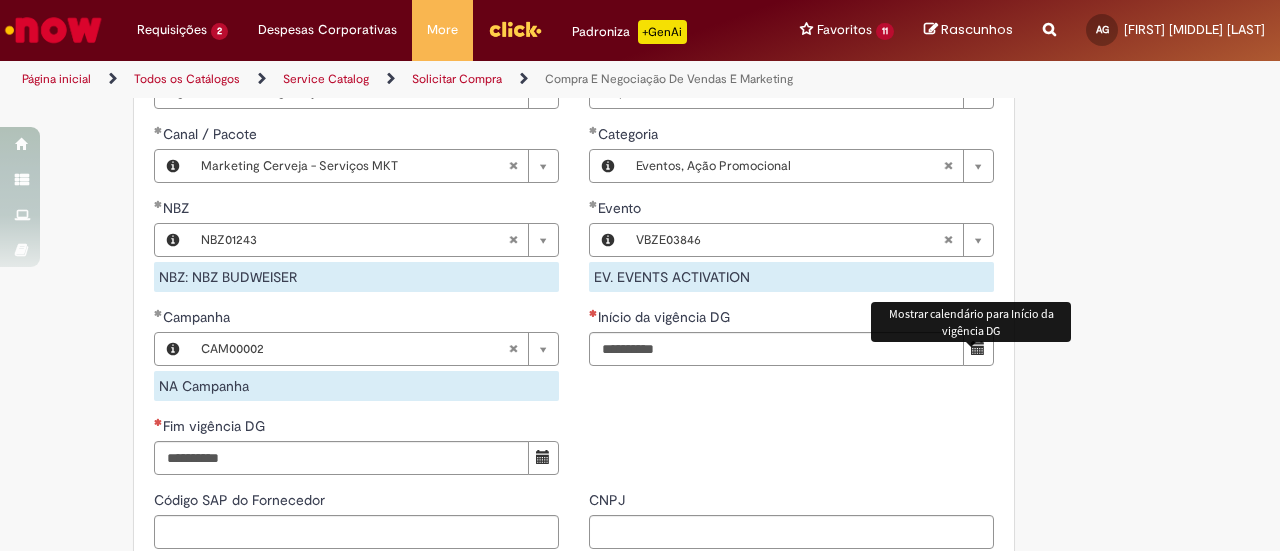 click at bounding box center [978, 349] 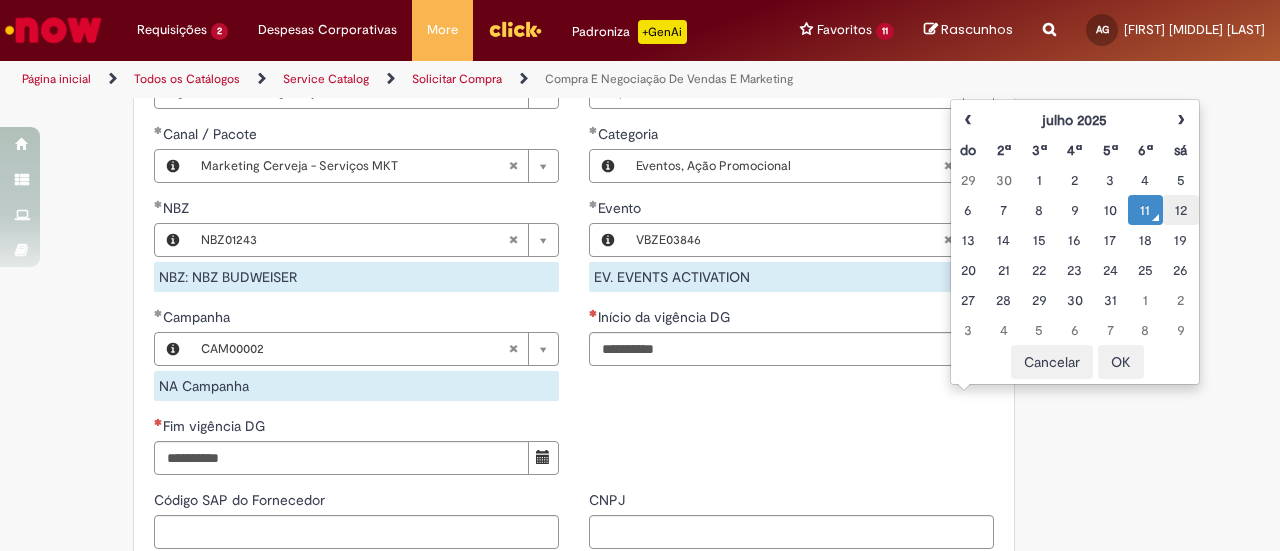 click on "12" at bounding box center [1180, 210] 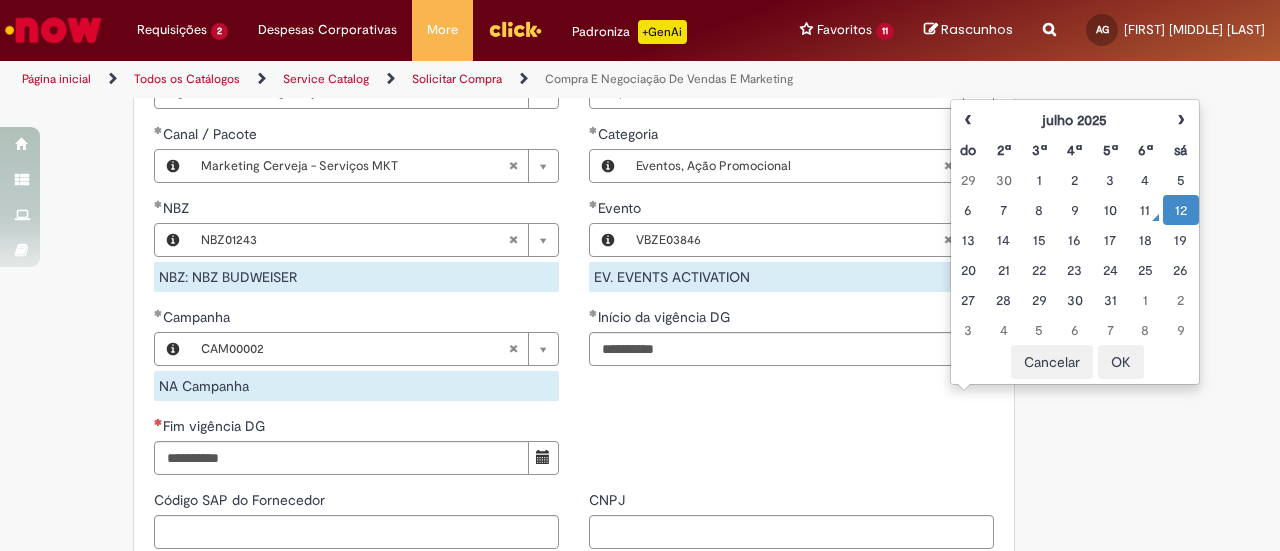 click on "OK" at bounding box center (1121, 362) 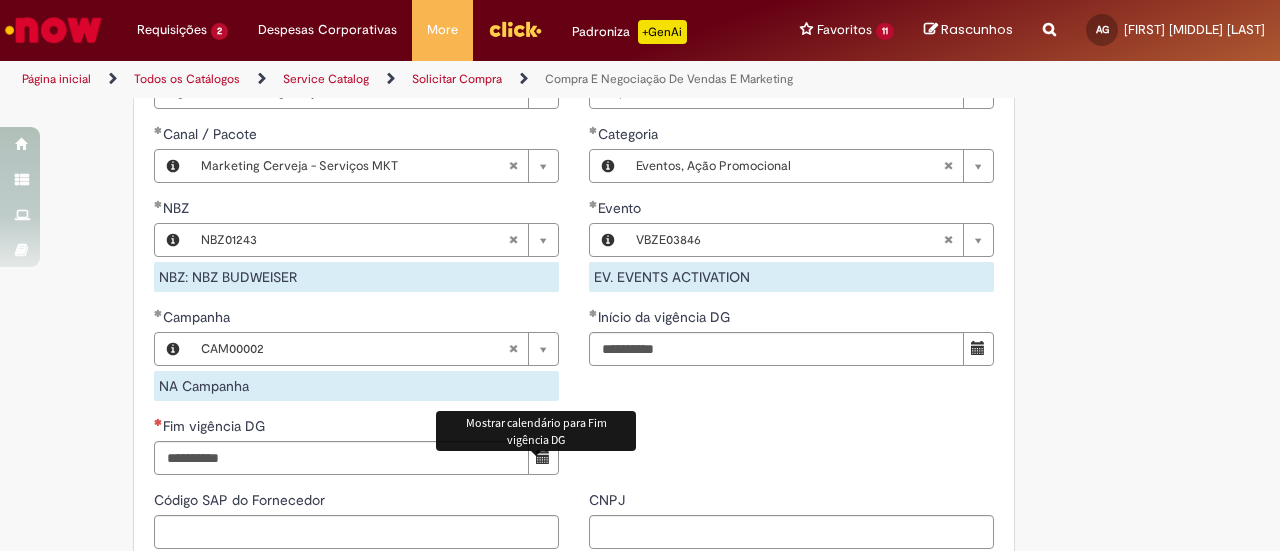 click at bounding box center [543, 458] 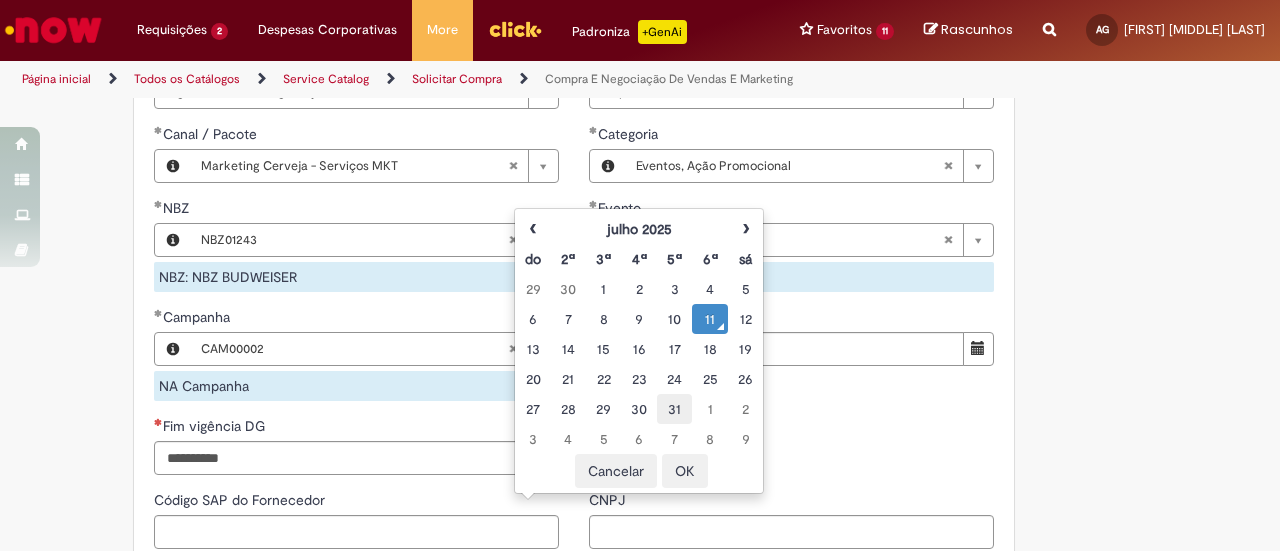 click on "31" at bounding box center (674, 409) 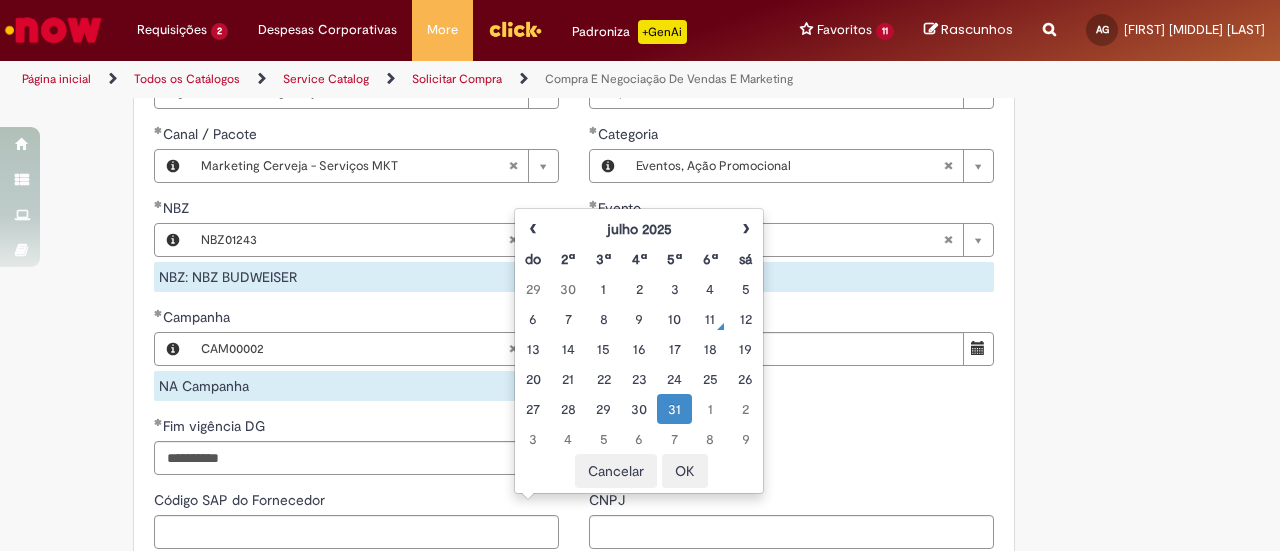 click on "OK" at bounding box center [685, 471] 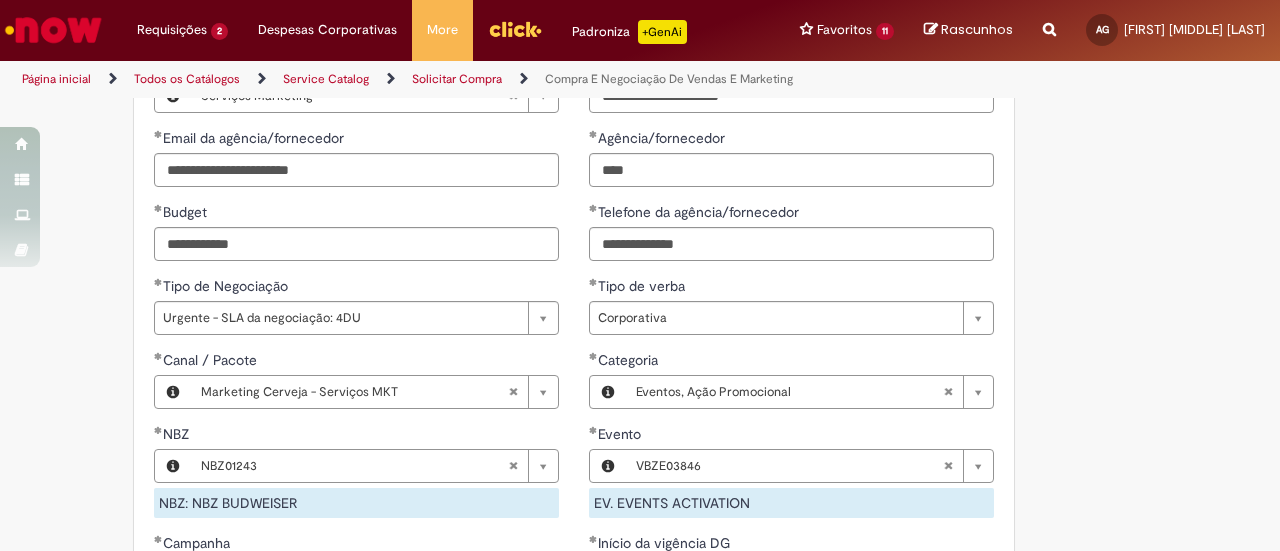 scroll, scrollTop: 969, scrollLeft: 0, axis: vertical 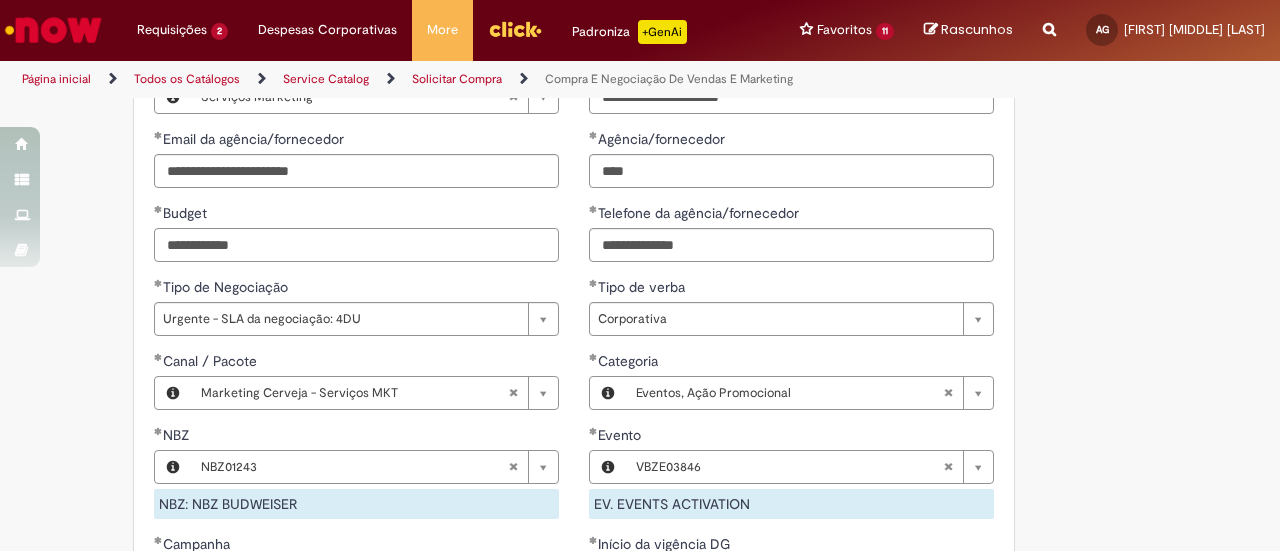 click on "**********" at bounding box center (356, 245) 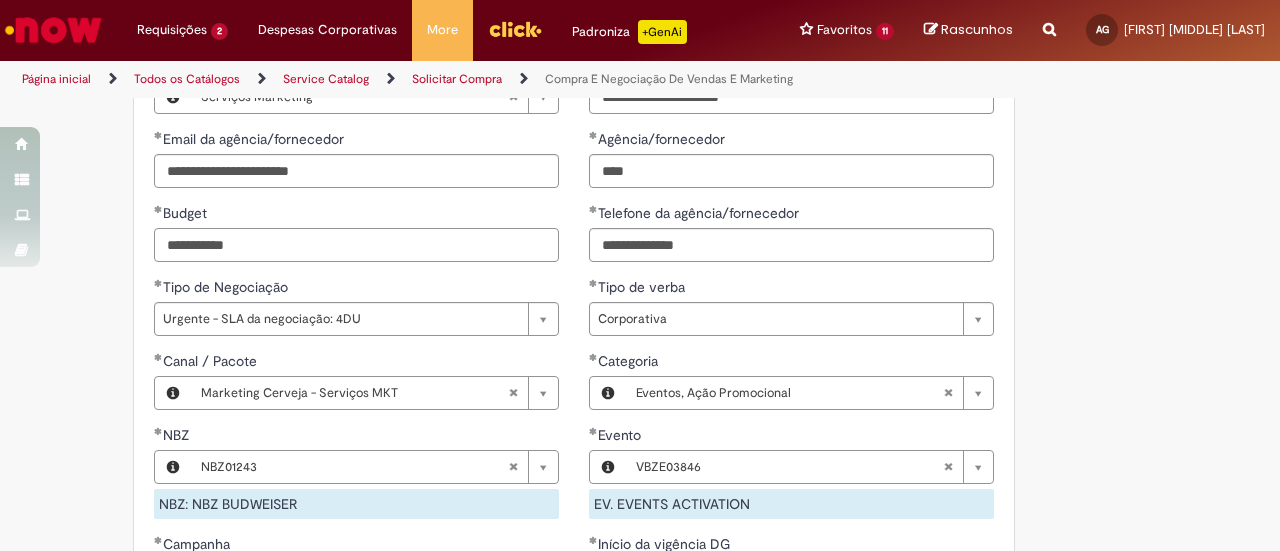 click on "**********" at bounding box center [356, 245] 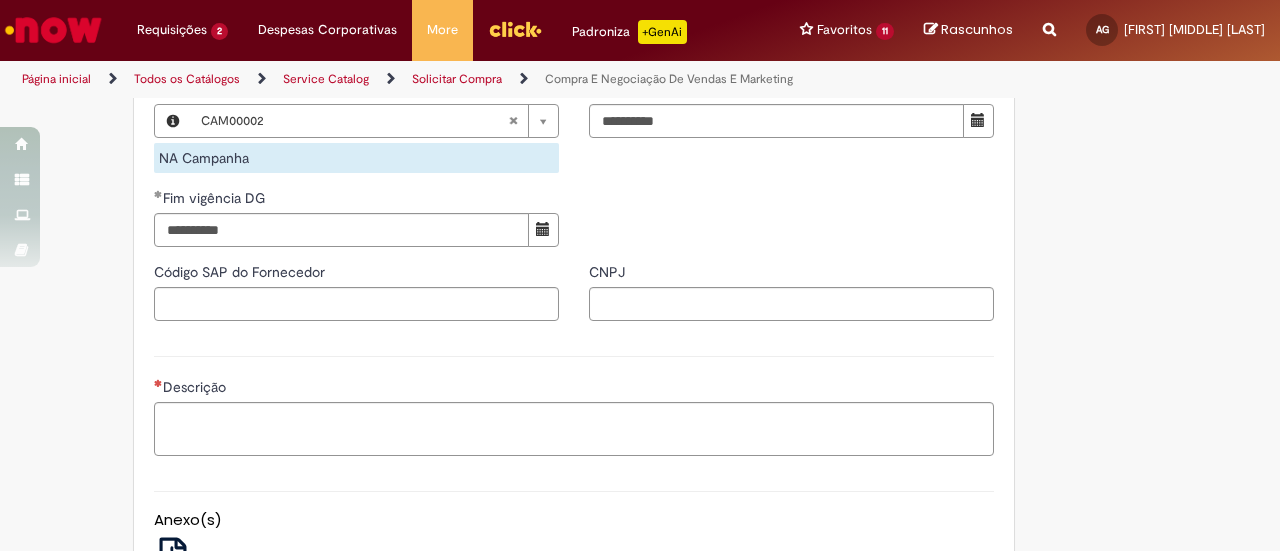 scroll, scrollTop: 1425, scrollLeft: 0, axis: vertical 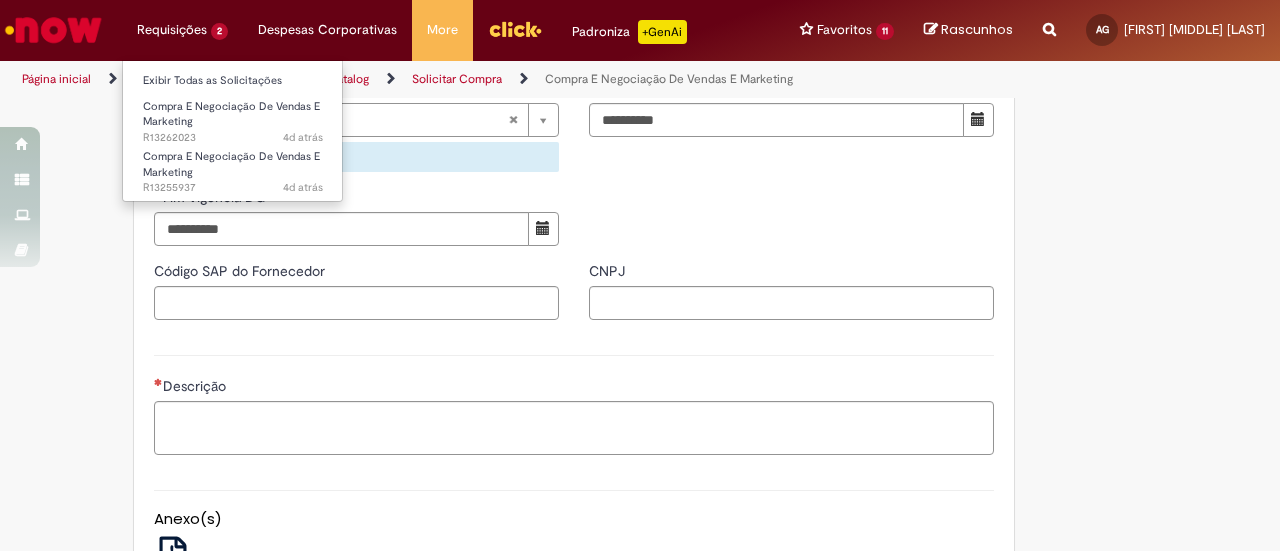 type on "**********" 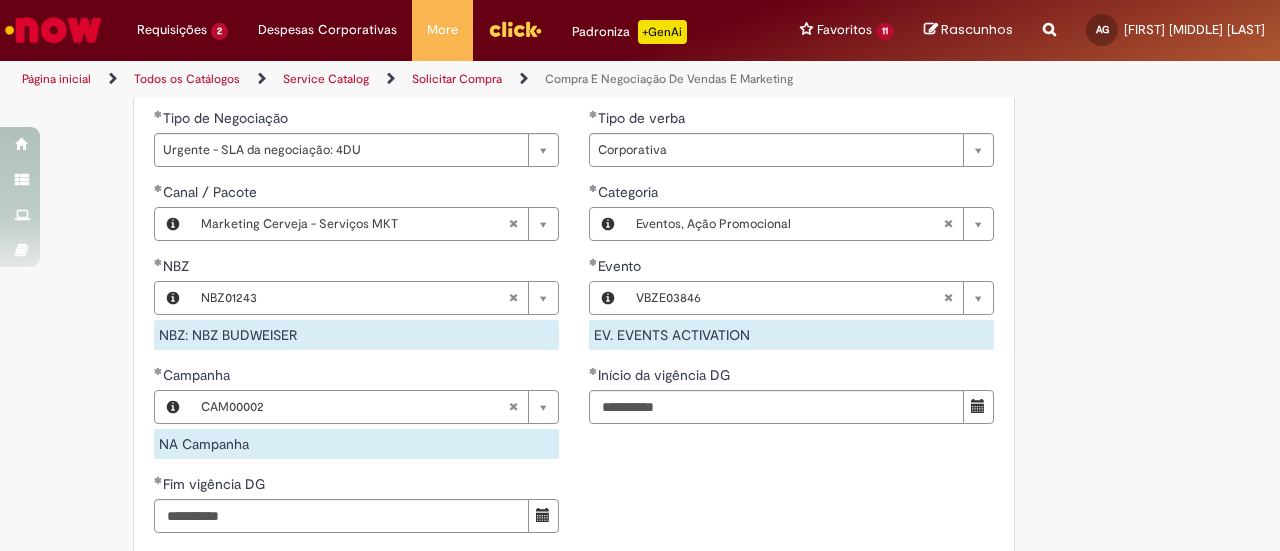 scroll, scrollTop: 1137, scrollLeft: 0, axis: vertical 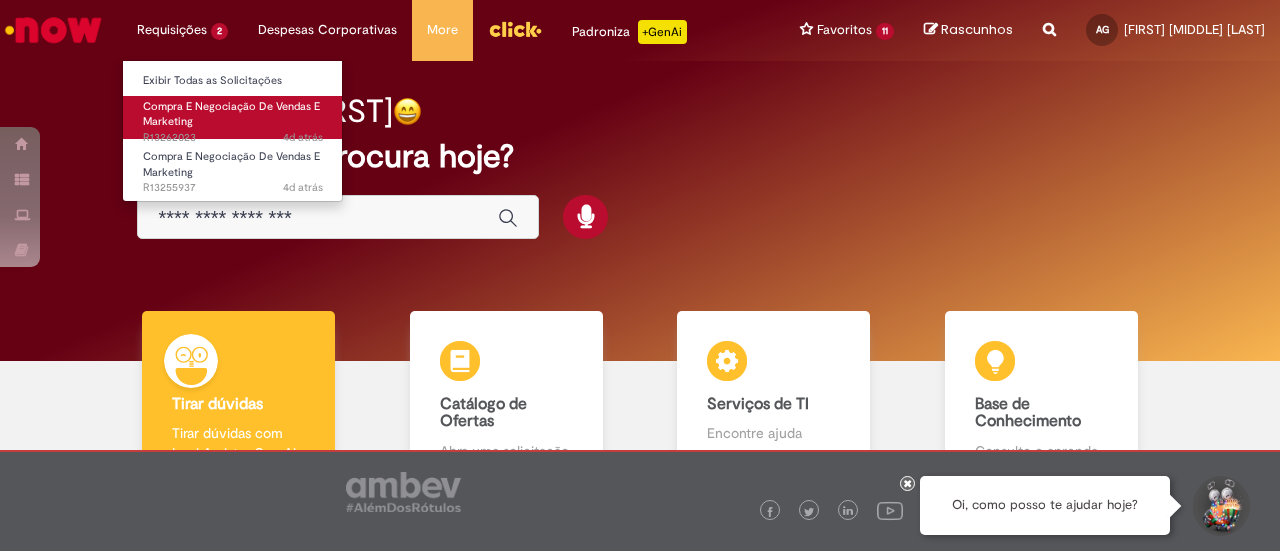 click on "Compra E Negociação De Vendas E Marketing
4d atrás 4 dias atrás  R13262023" at bounding box center [233, 117] 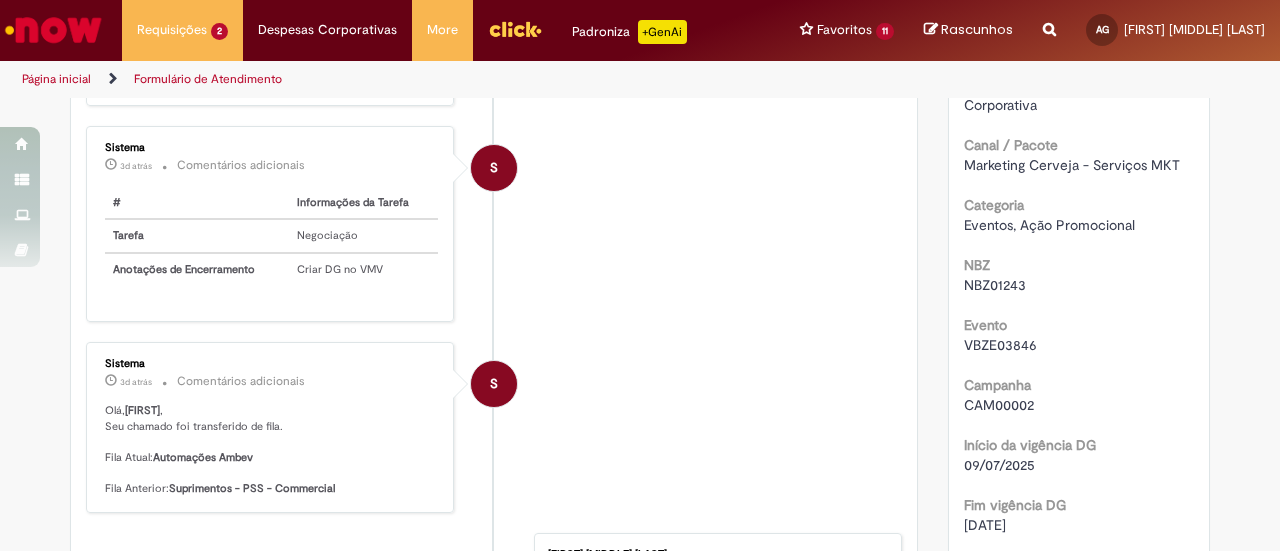 scroll, scrollTop: 879, scrollLeft: 0, axis: vertical 